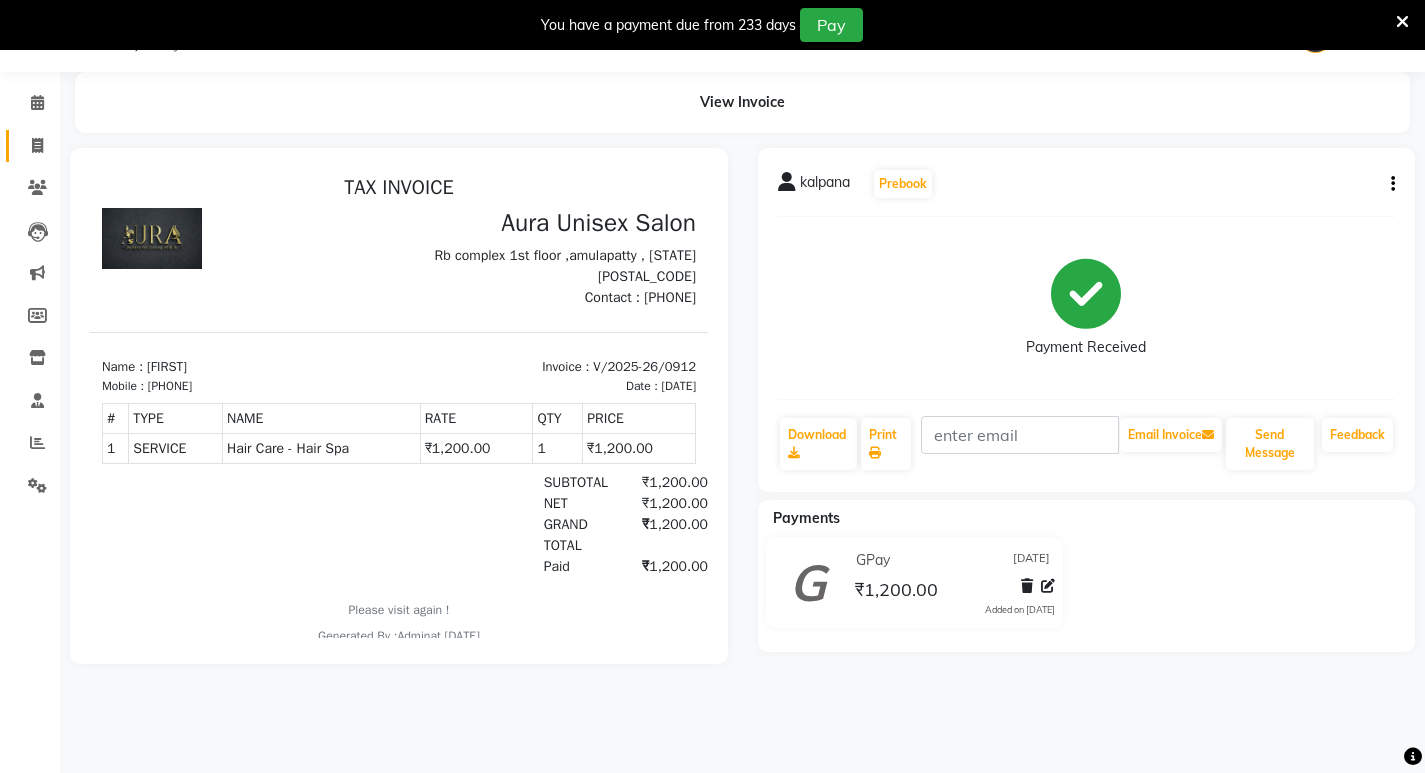 scroll, scrollTop: 0, scrollLeft: 0, axis: both 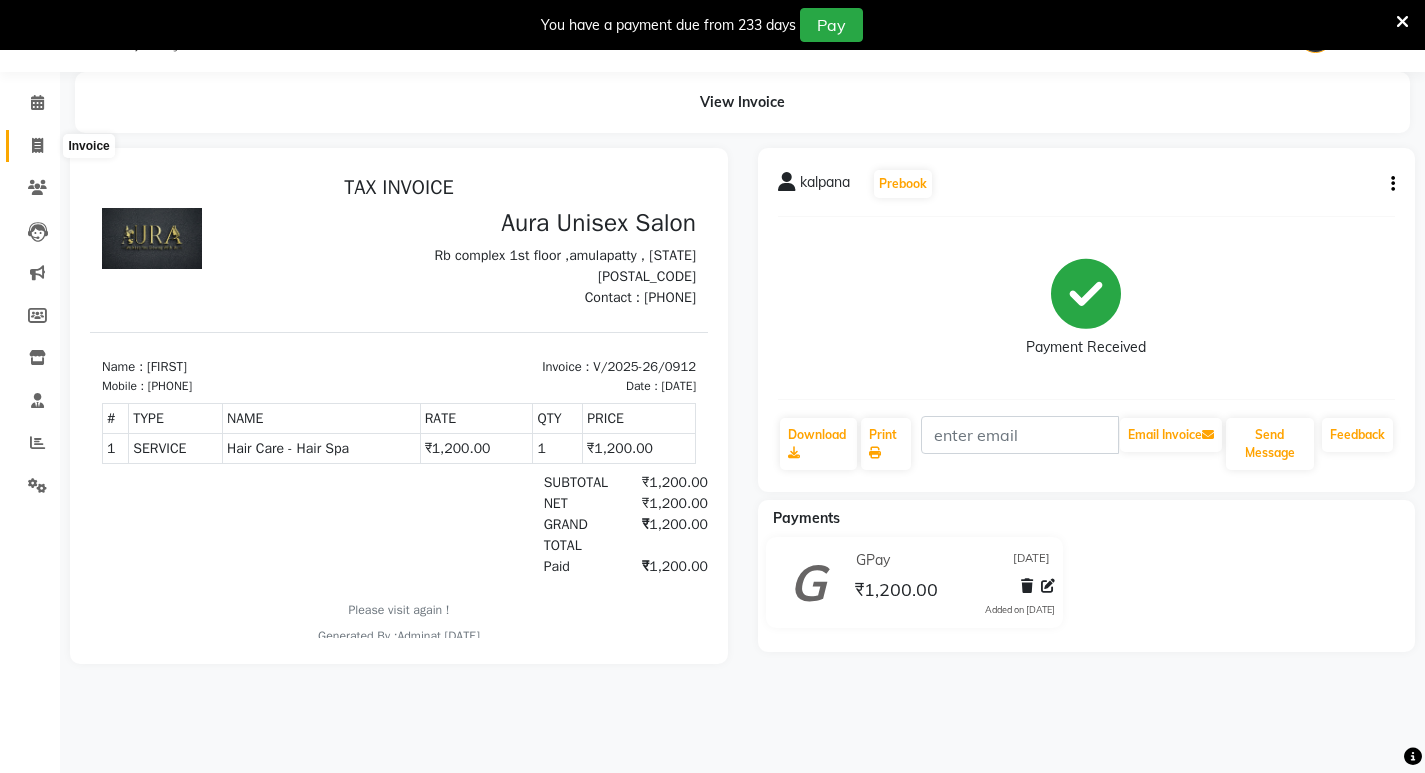 click 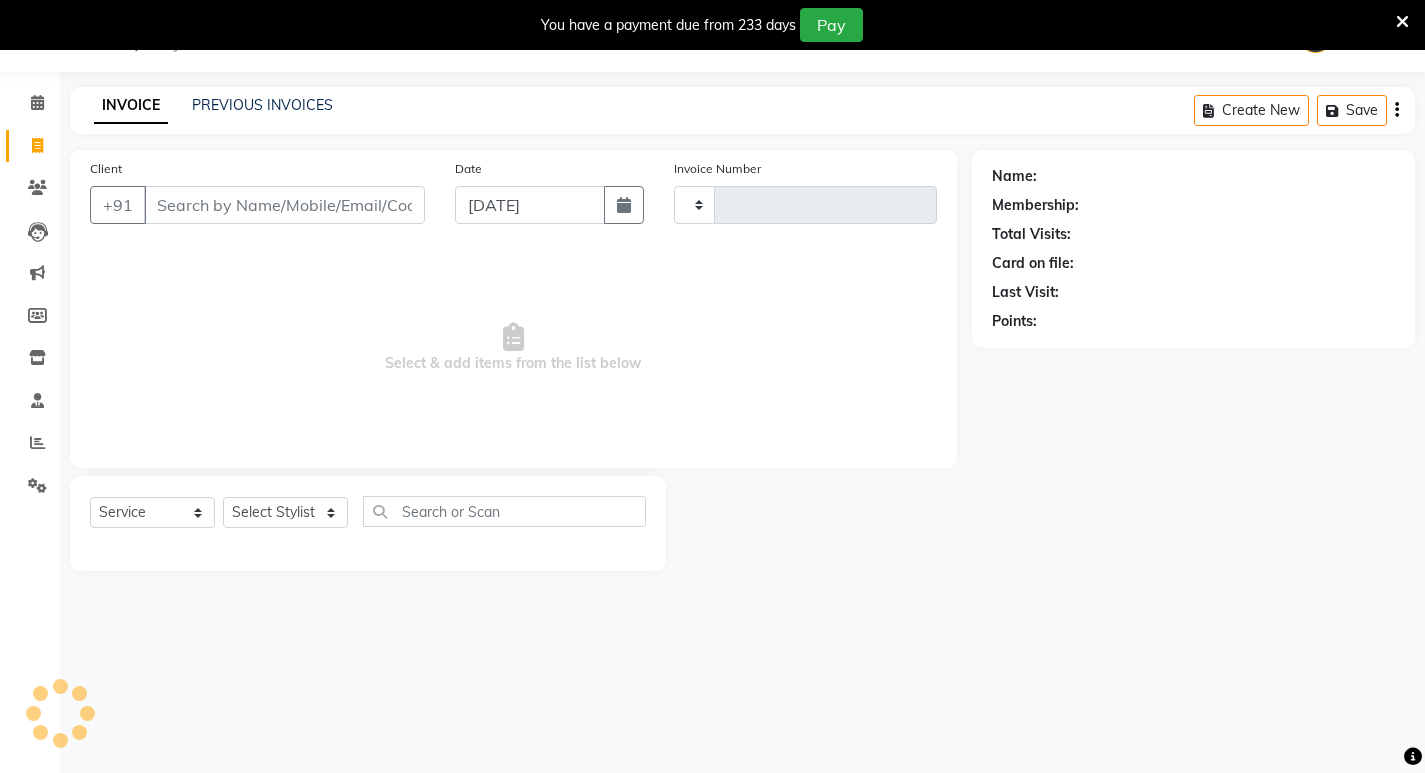 click on "Client" at bounding box center (284, 205) 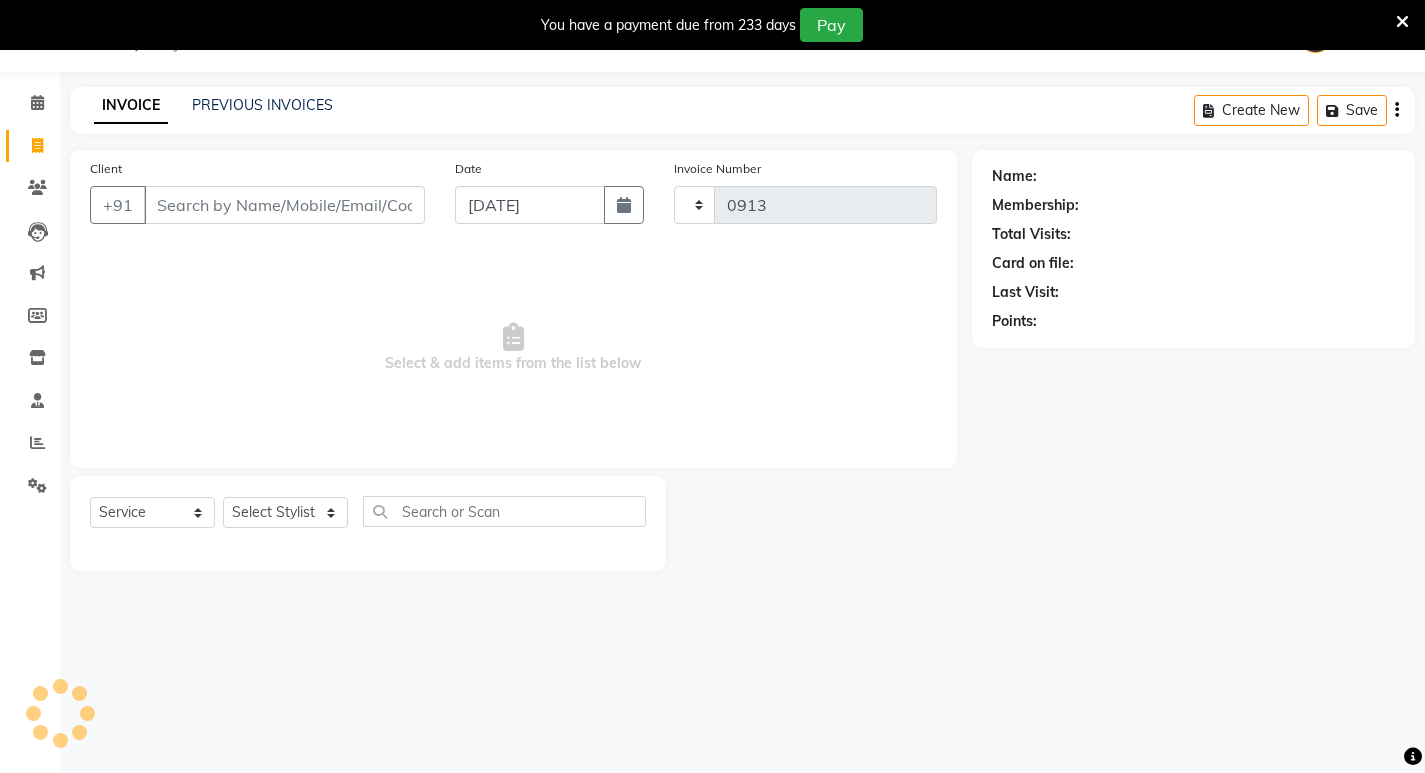 select on "837" 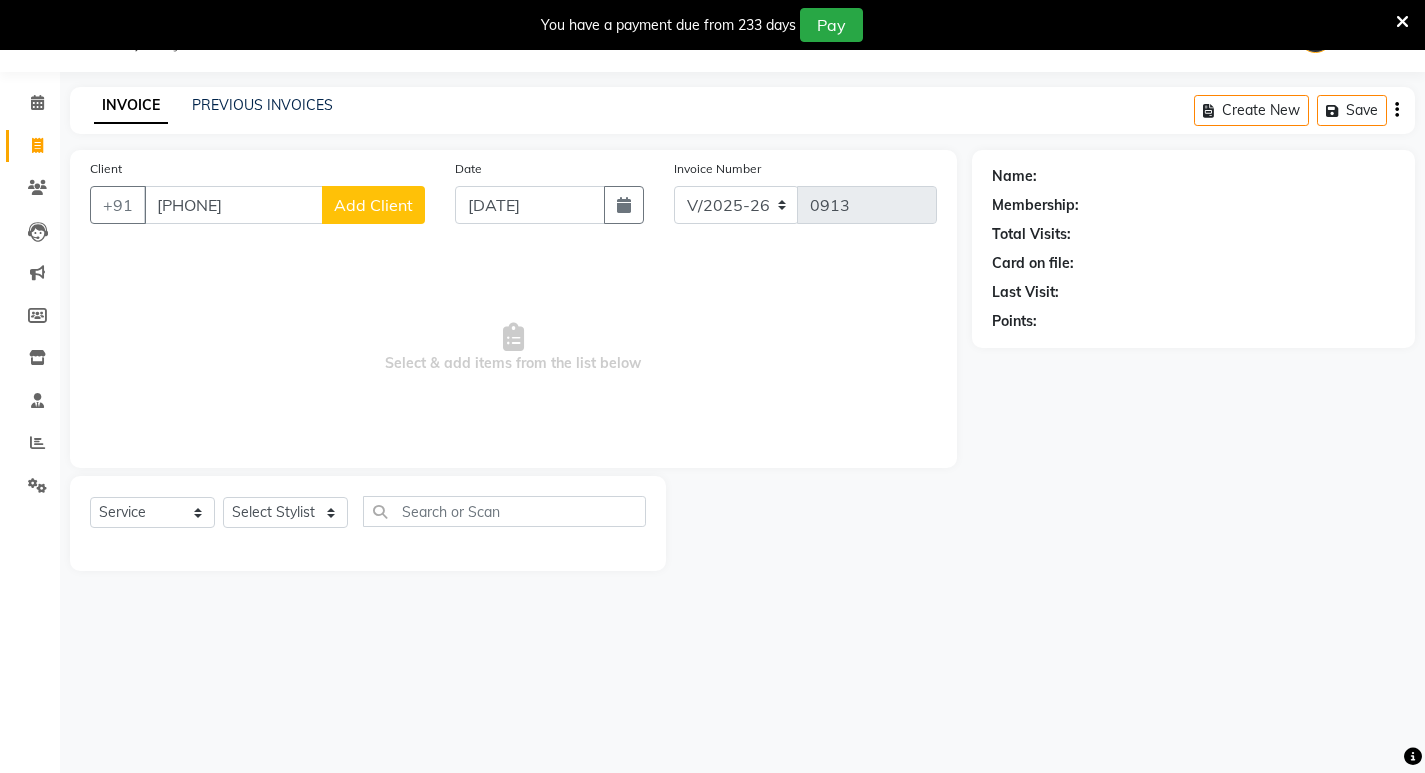 type on "[PHONE]" 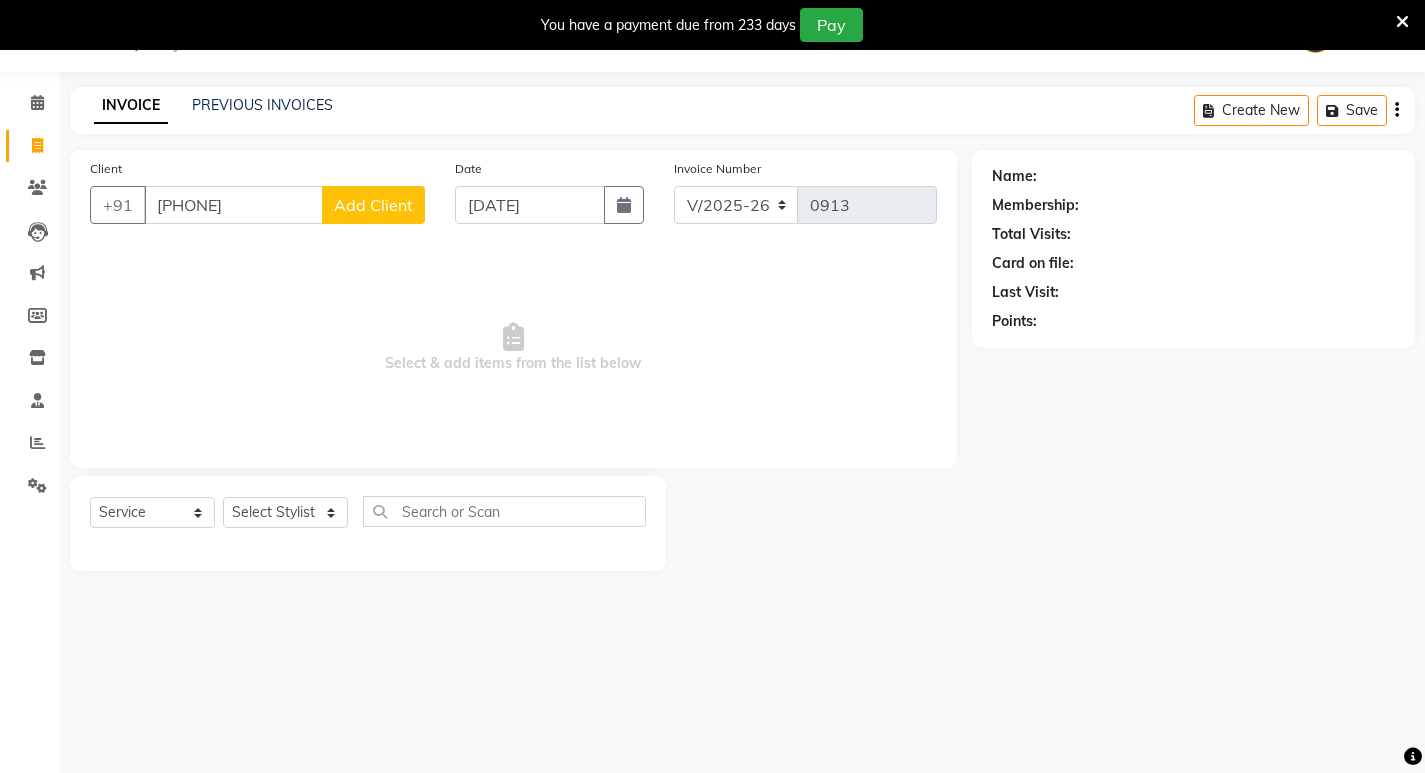 click on "Add Client" 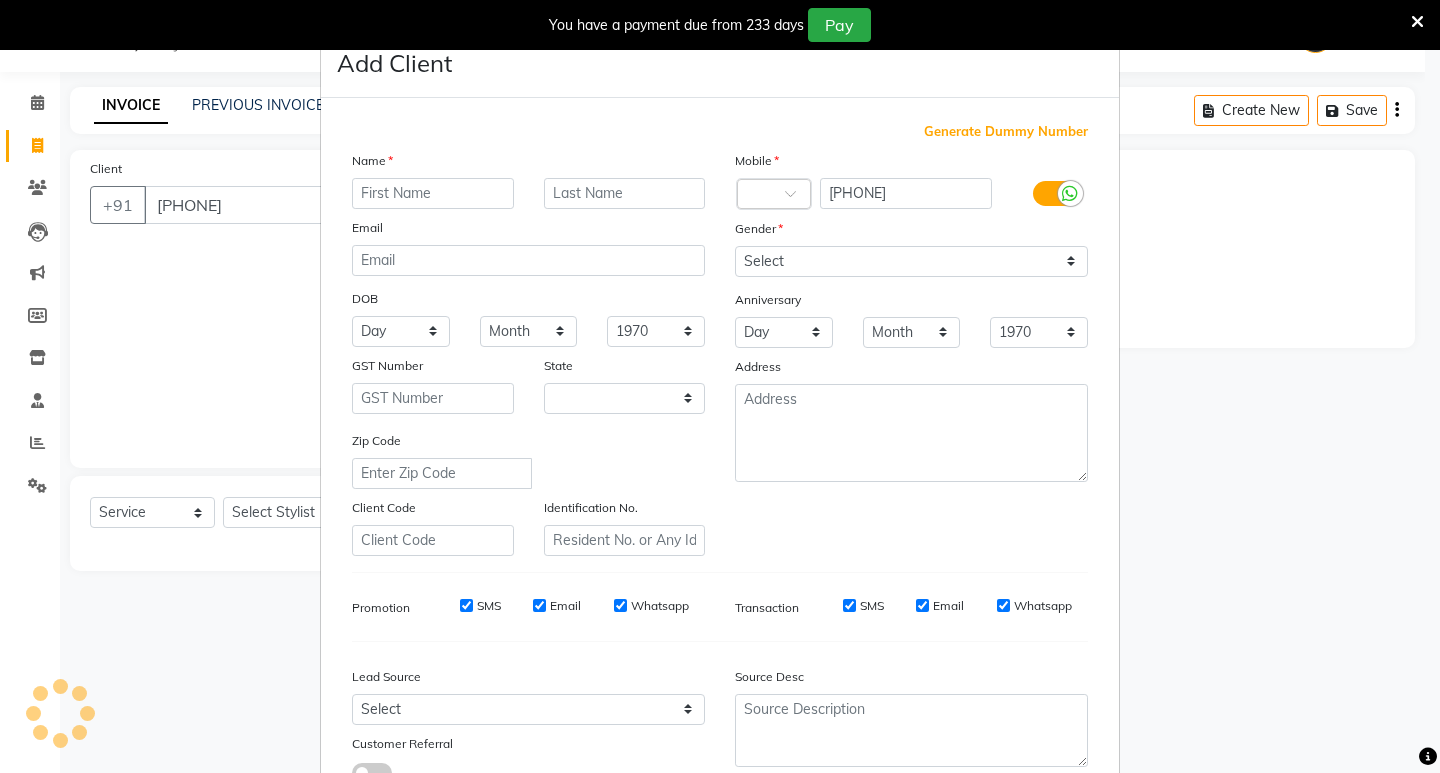select on "4" 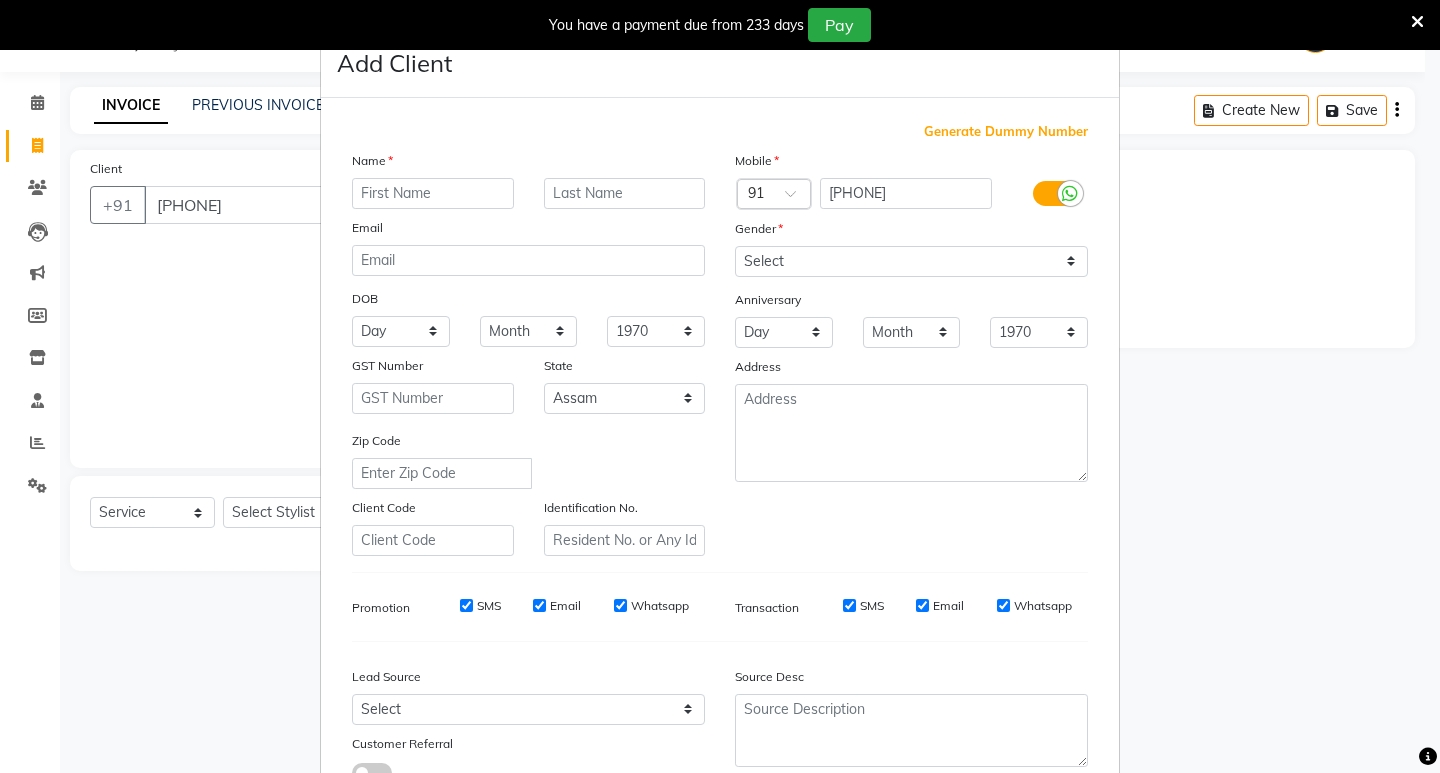 click at bounding box center [433, 193] 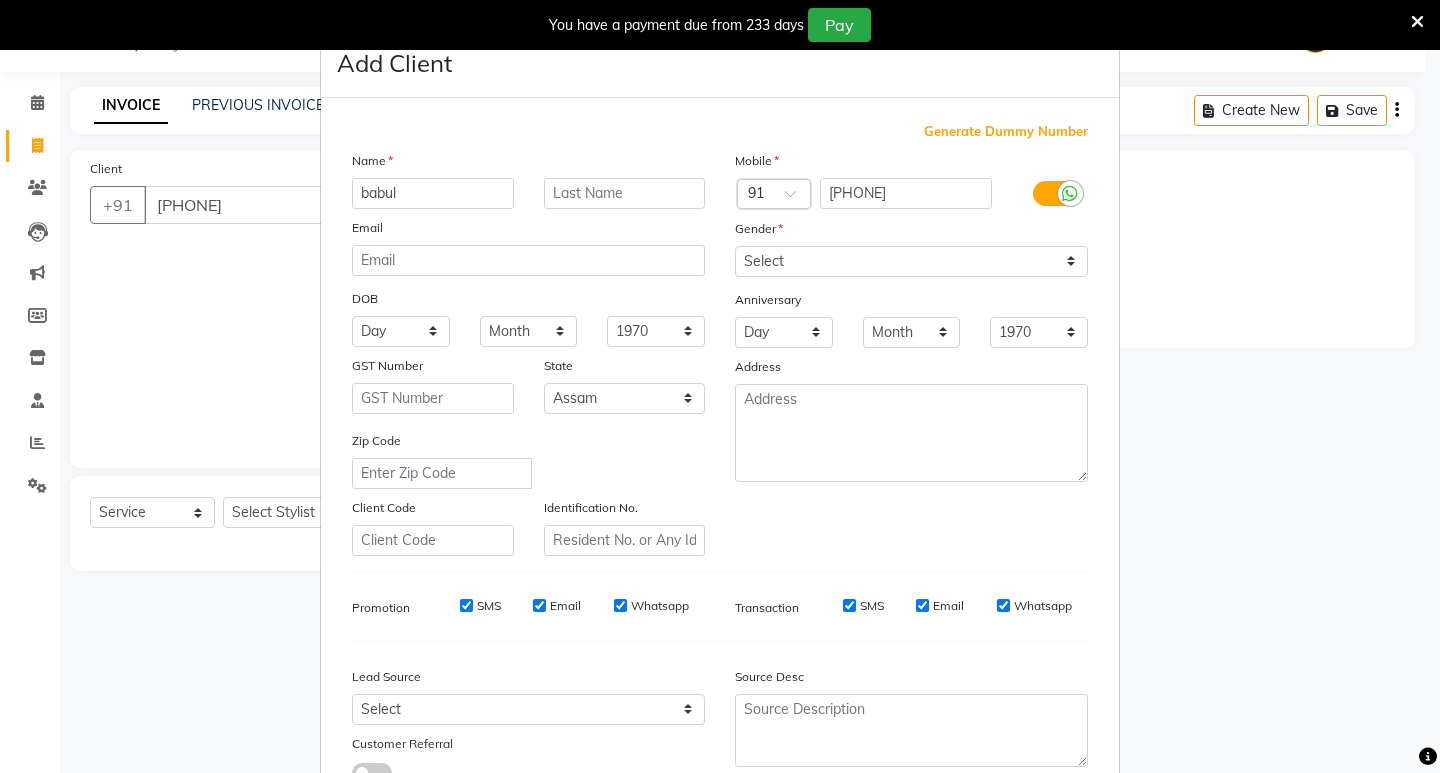 type on "babul" 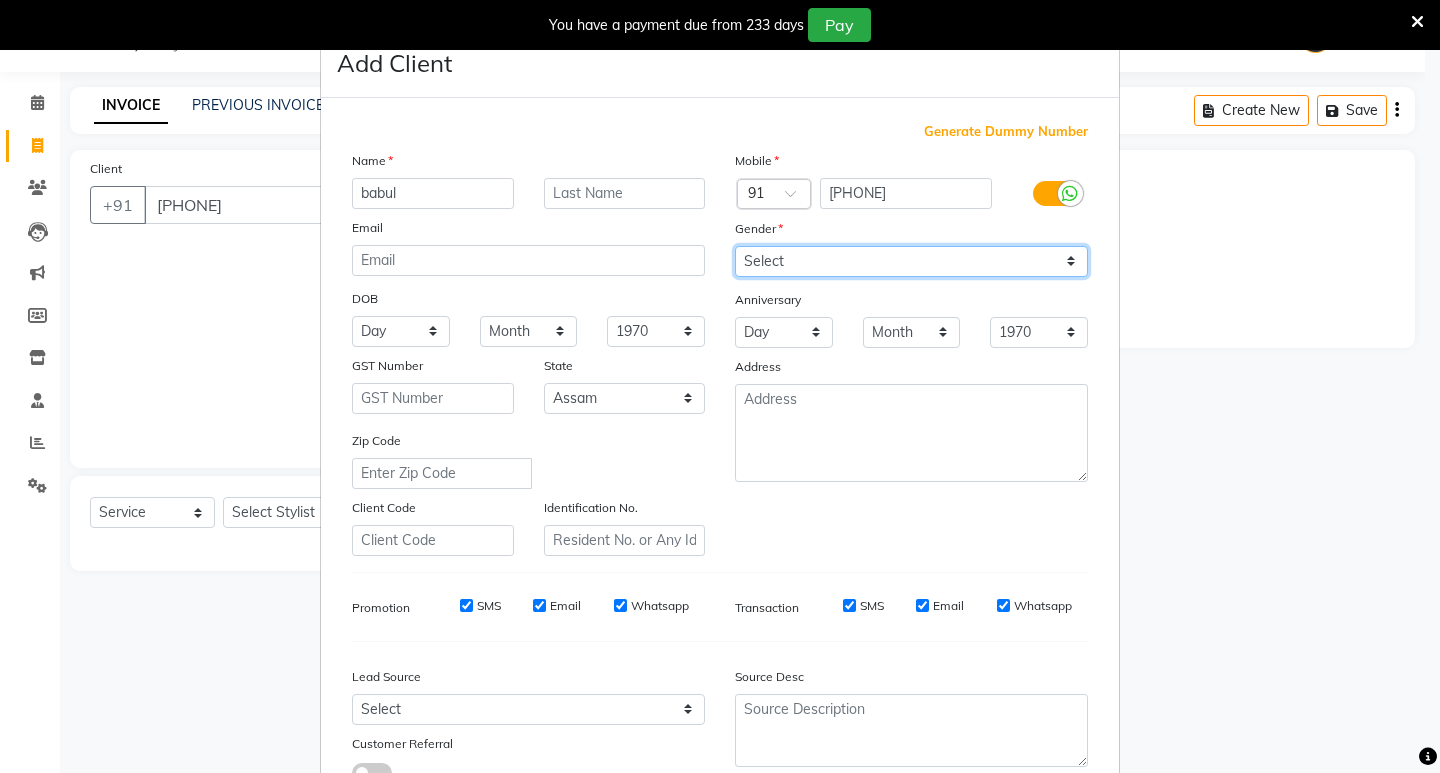 click on "Select Male Female Other Prefer Not To Say" at bounding box center (911, 261) 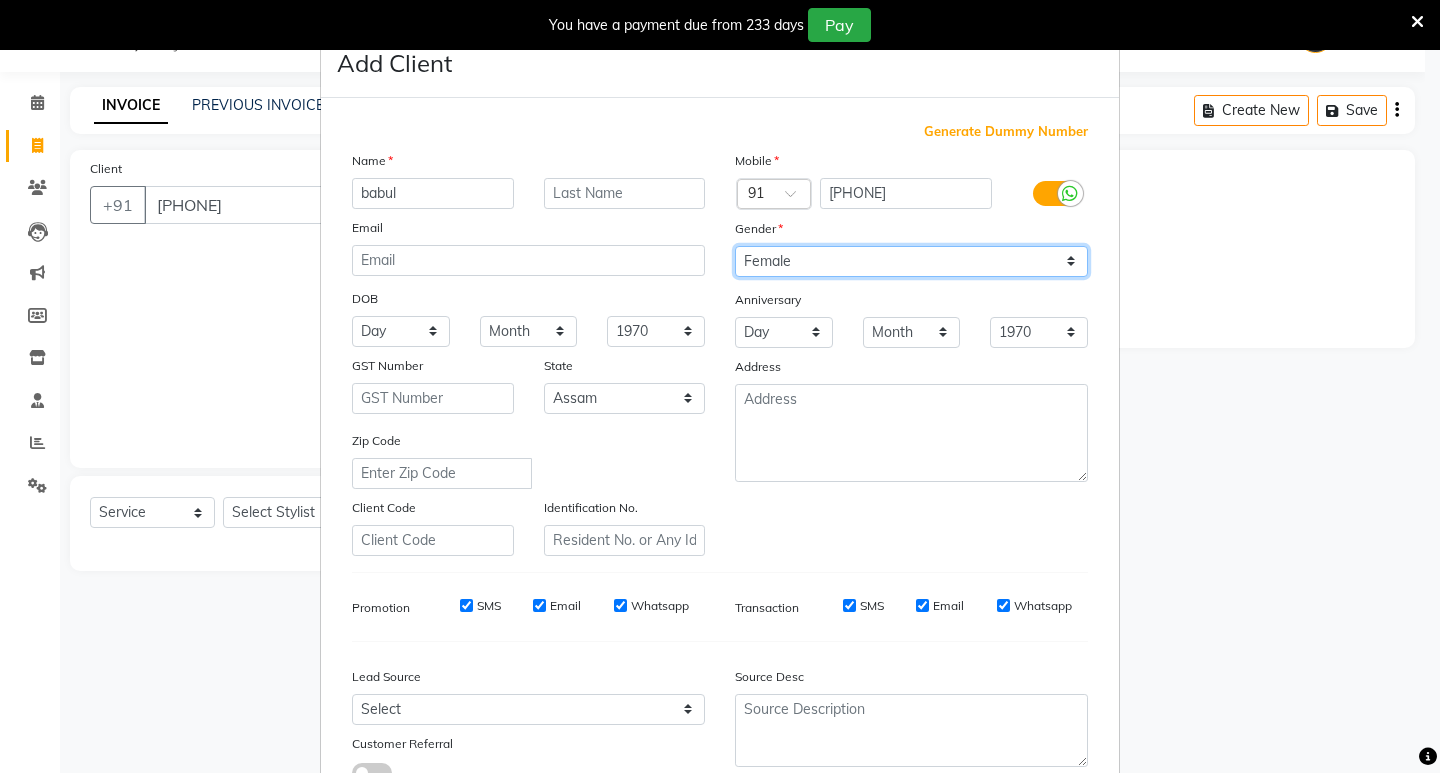 click on "Select Male Female Other Prefer Not To Say" at bounding box center [911, 261] 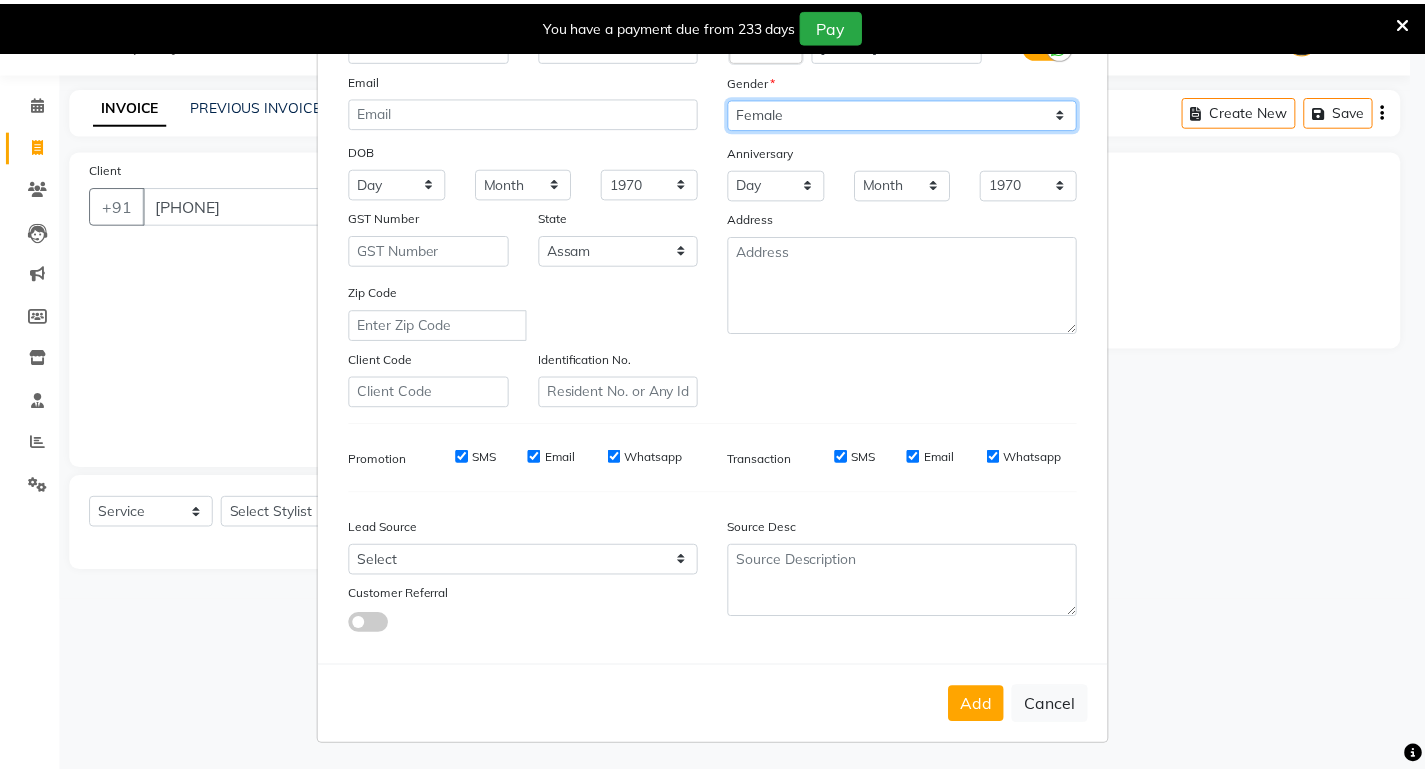 scroll, scrollTop: 150, scrollLeft: 0, axis: vertical 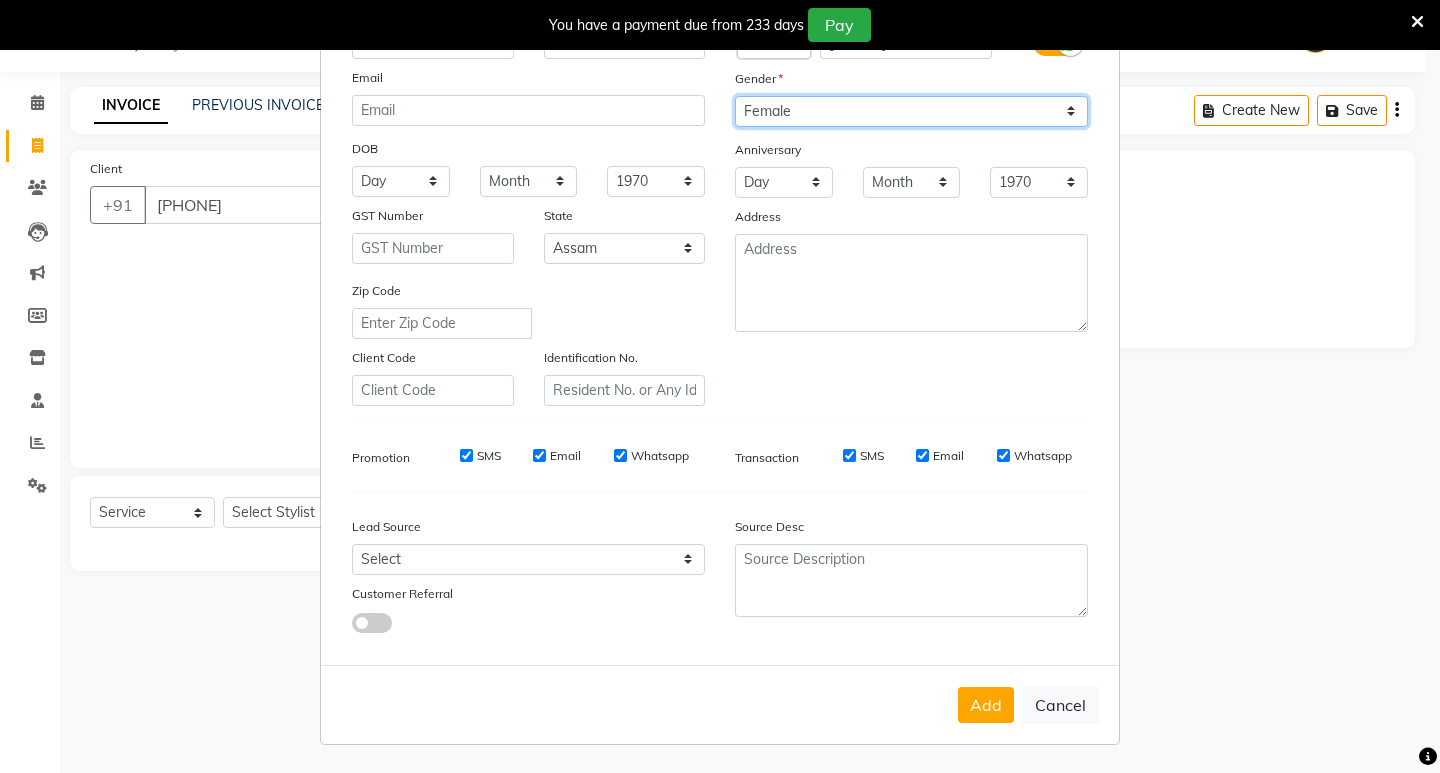 click on "Select Male Female Other Prefer Not To Say" at bounding box center (911, 111) 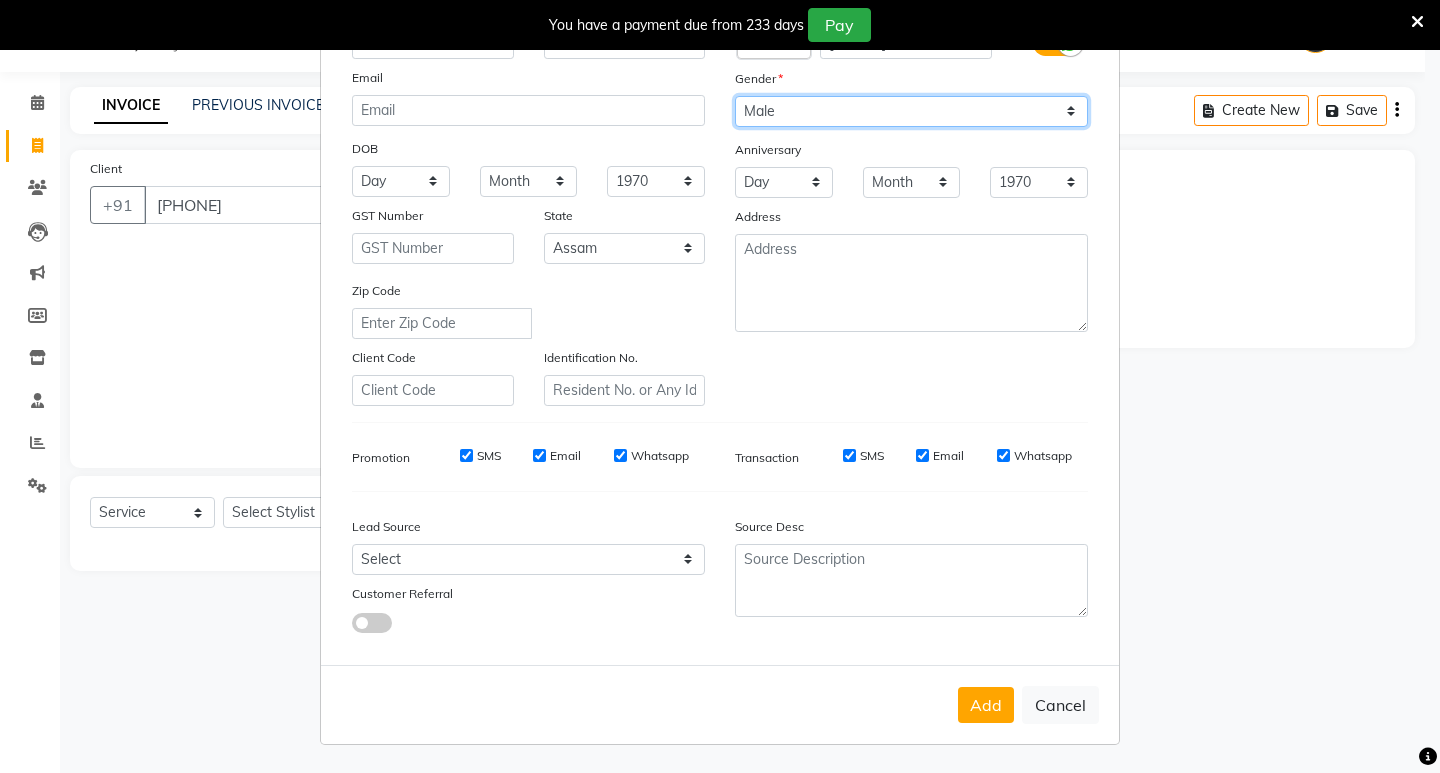 click on "Select Male Female Other Prefer Not To Say" at bounding box center [911, 111] 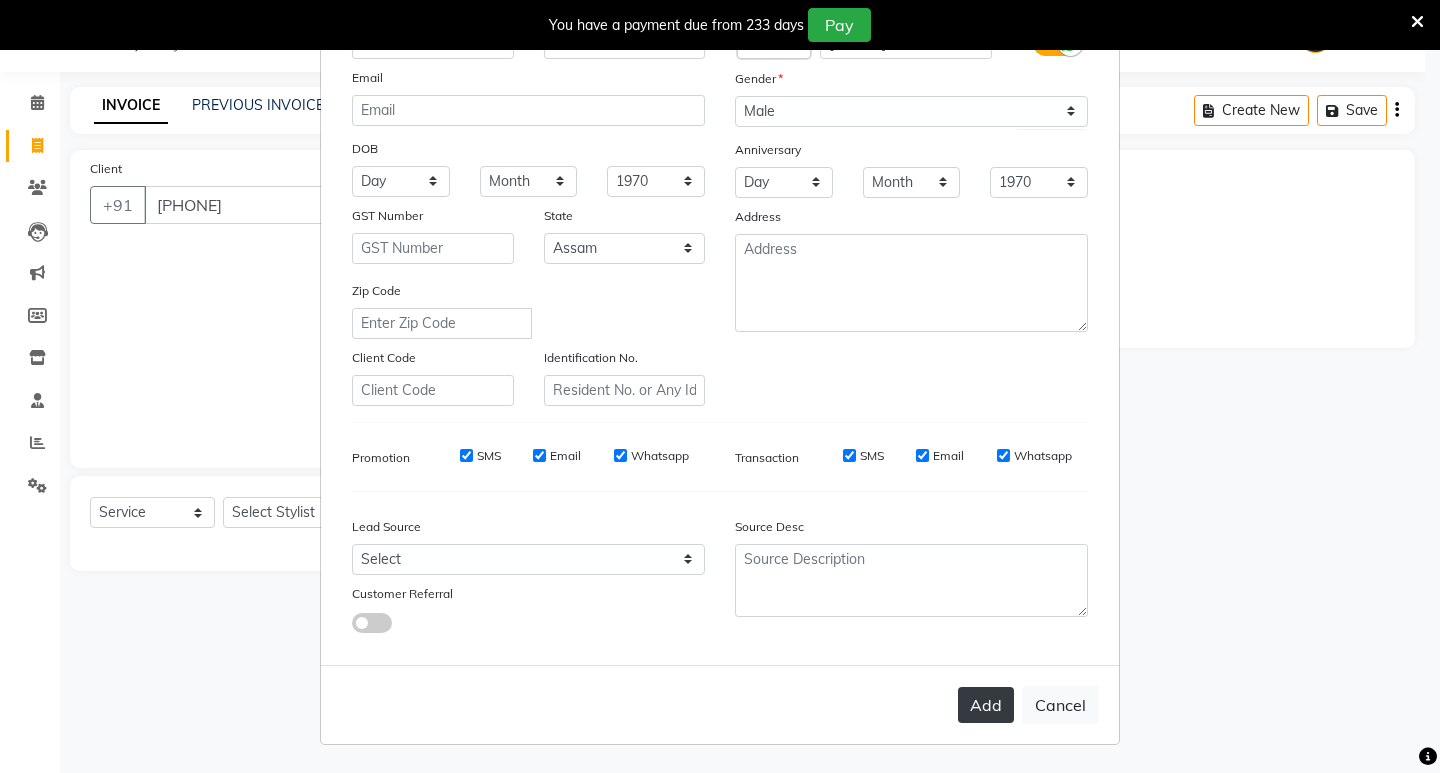 click on "Add" at bounding box center (986, 705) 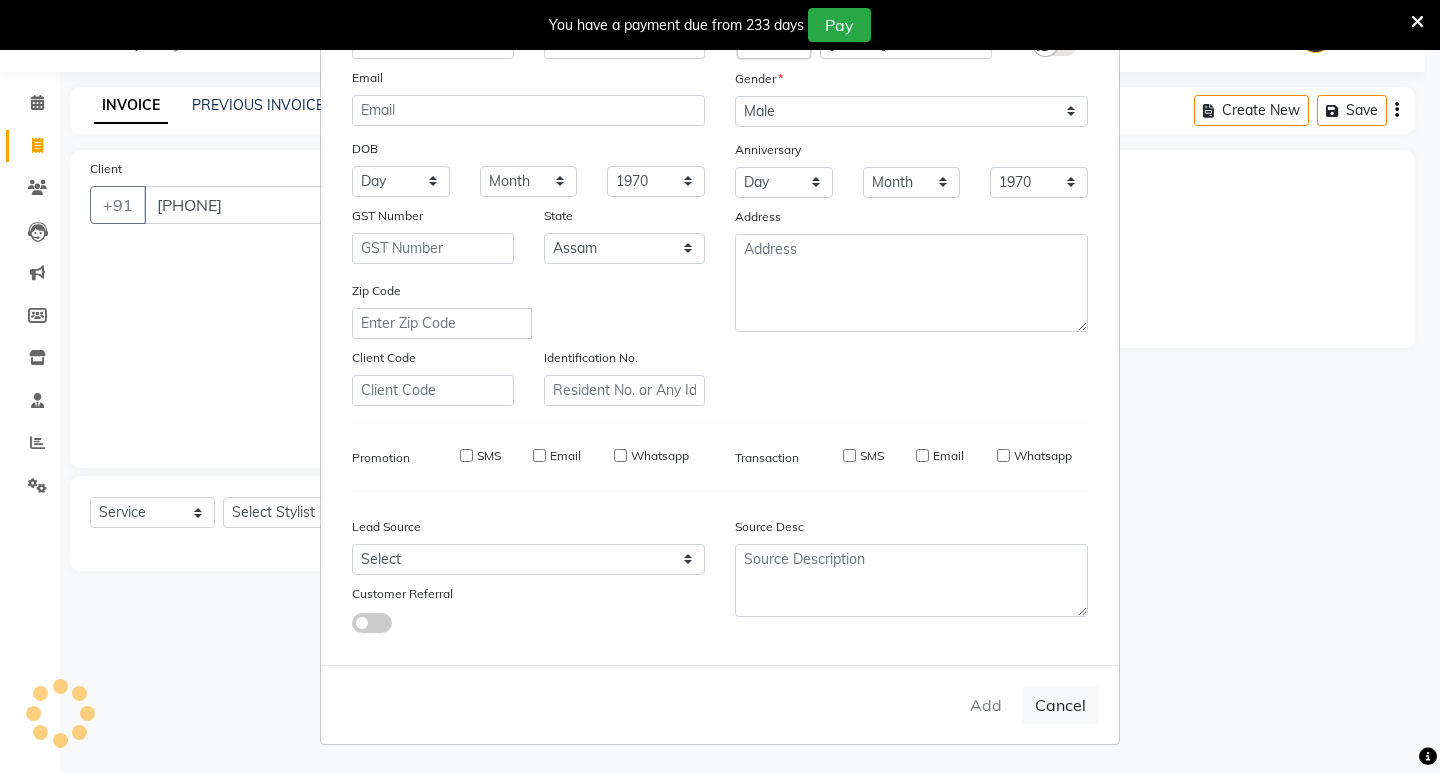 type 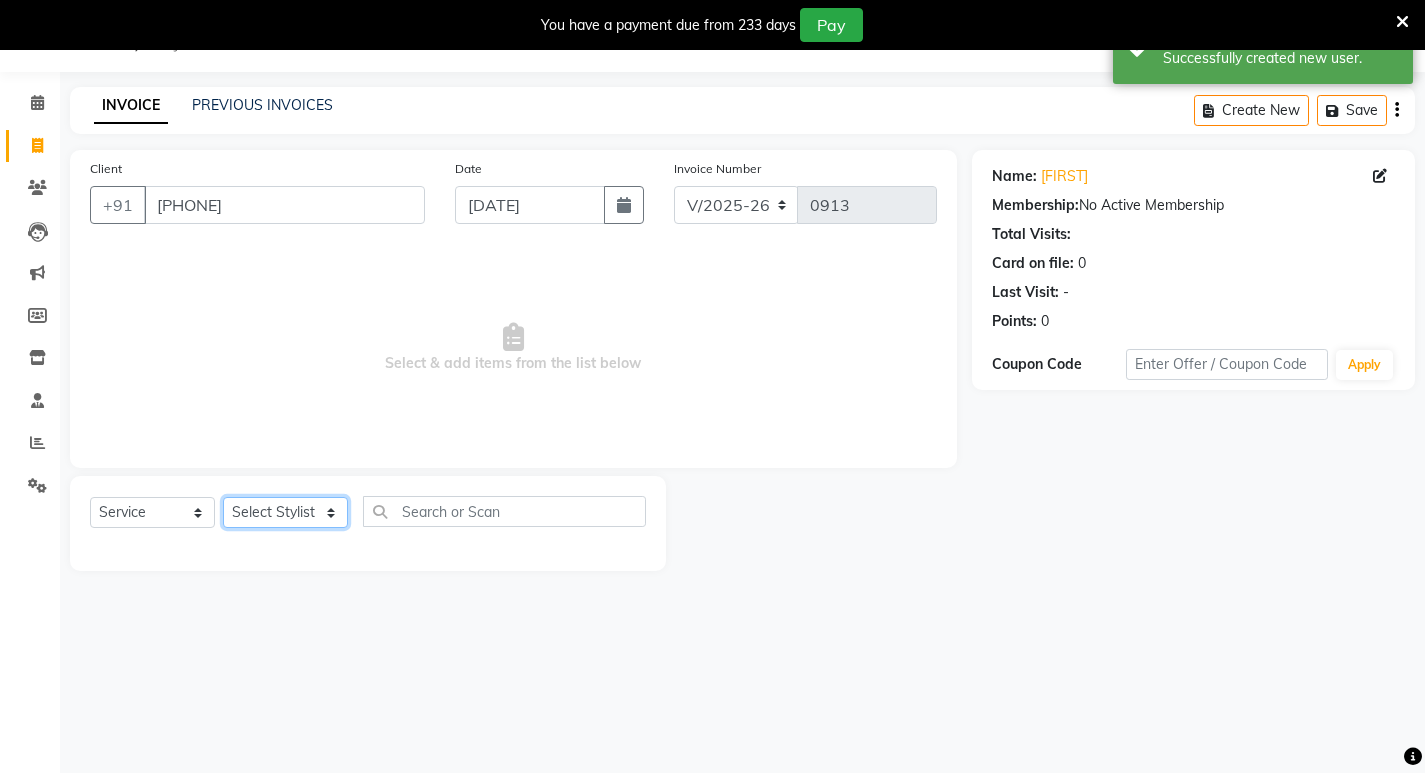 click on "Select Stylist [INITIAL] [FIRST] [FIRST] [FIRST]" 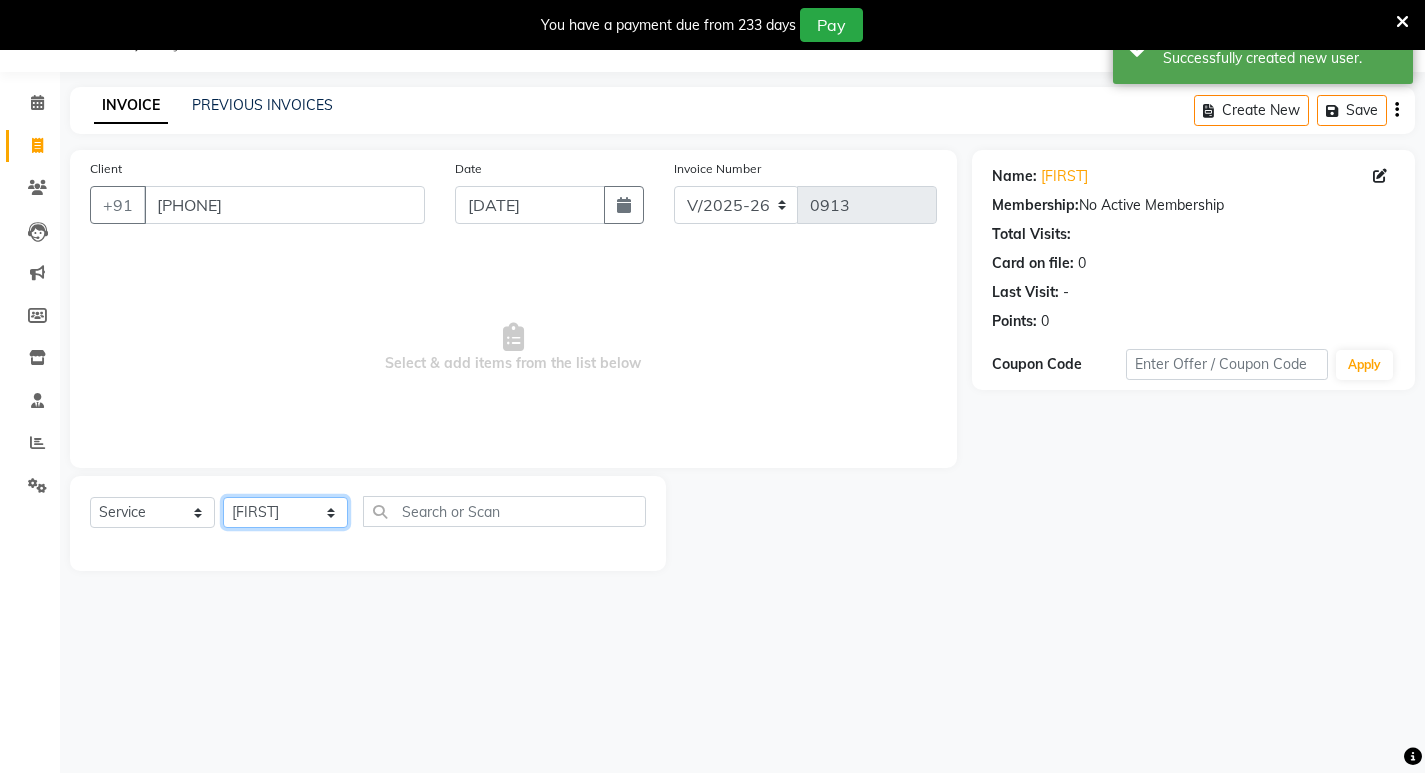 click on "Select Stylist [INITIAL] [FIRST] [FIRST] [FIRST]" 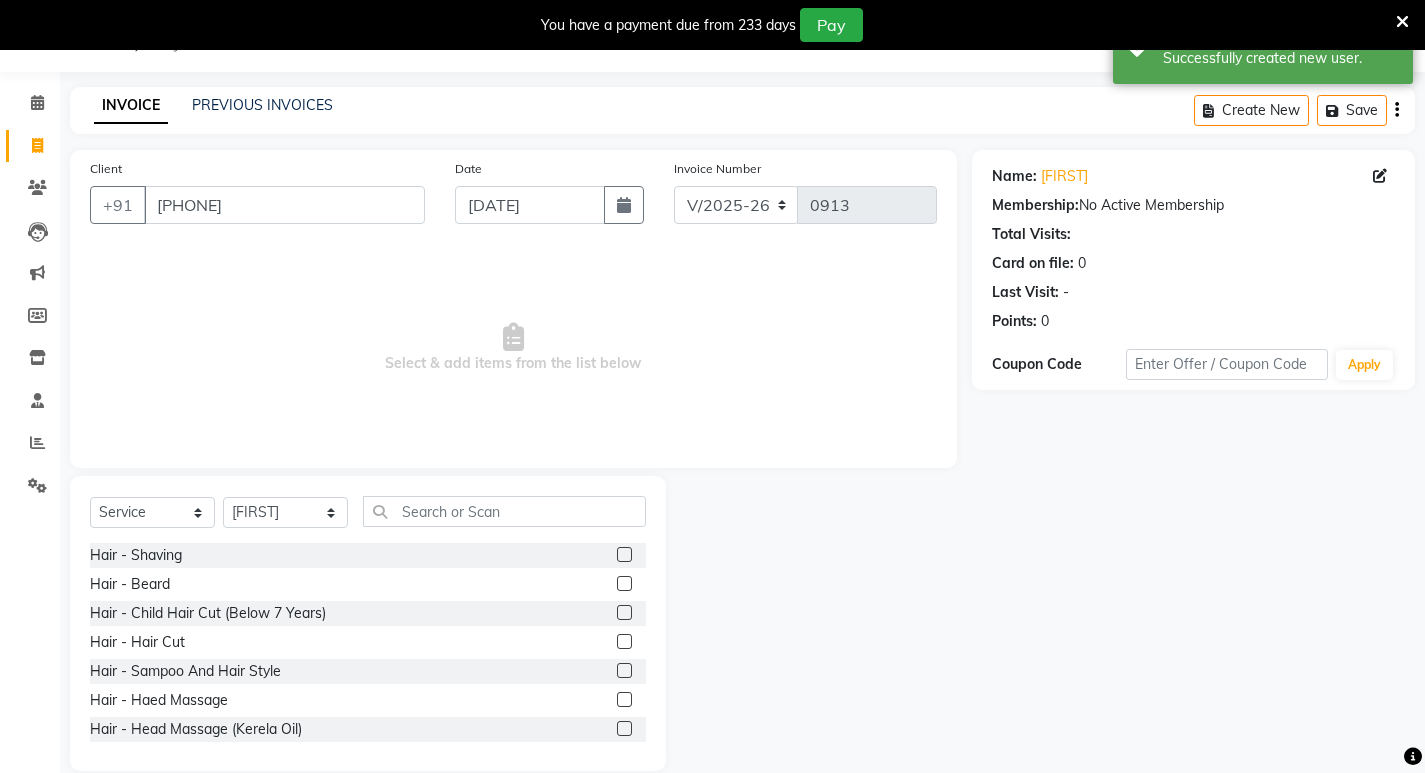 click 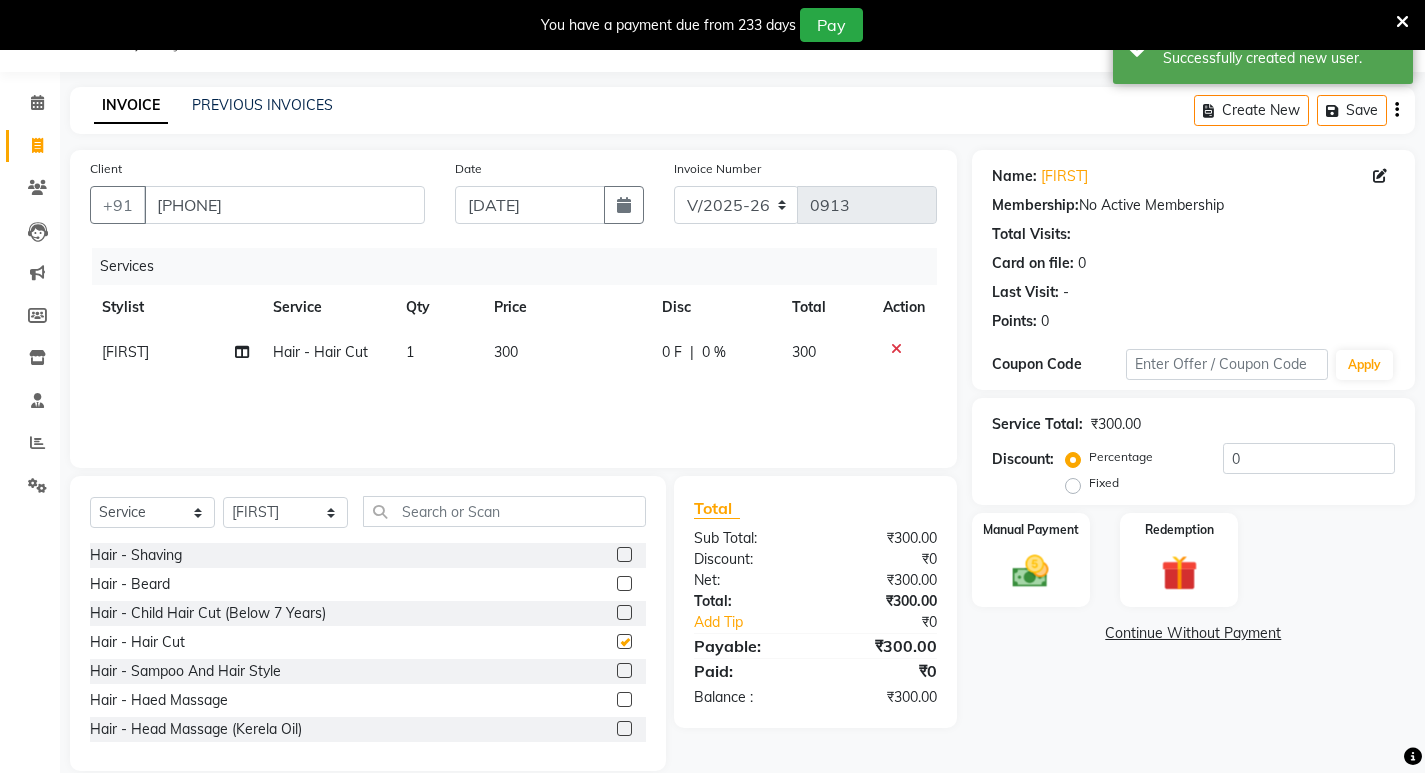 checkbox on "false" 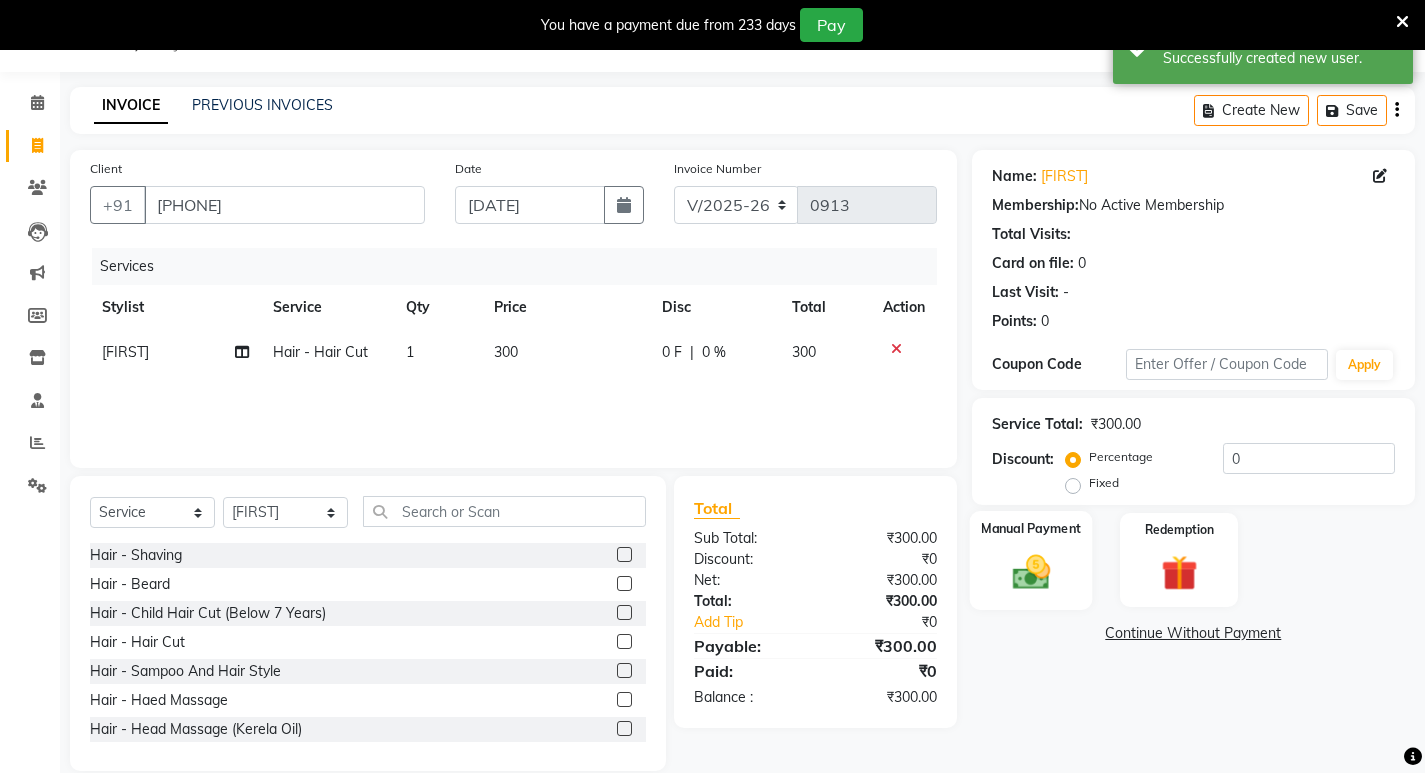 click 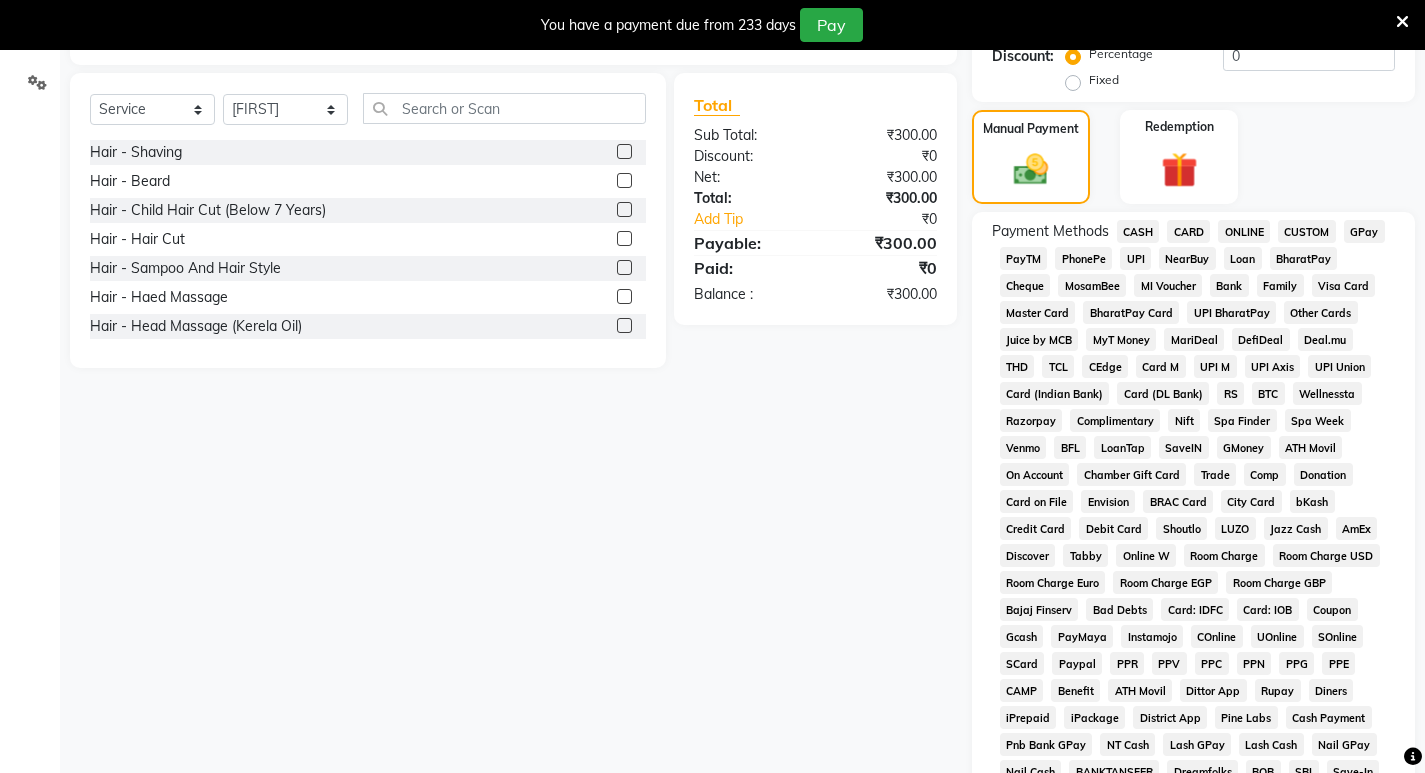 scroll, scrollTop: 449, scrollLeft: 0, axis: vertical 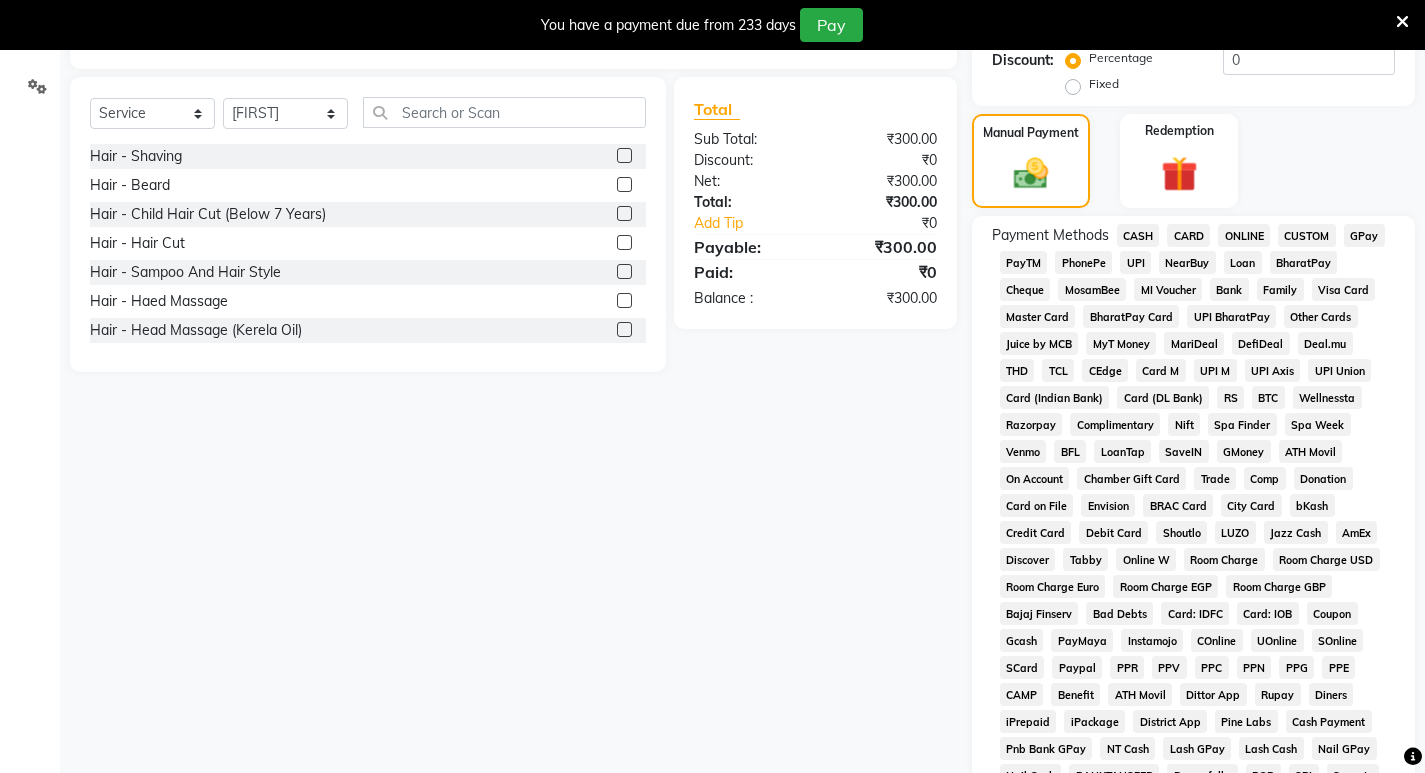 click on "CASH" 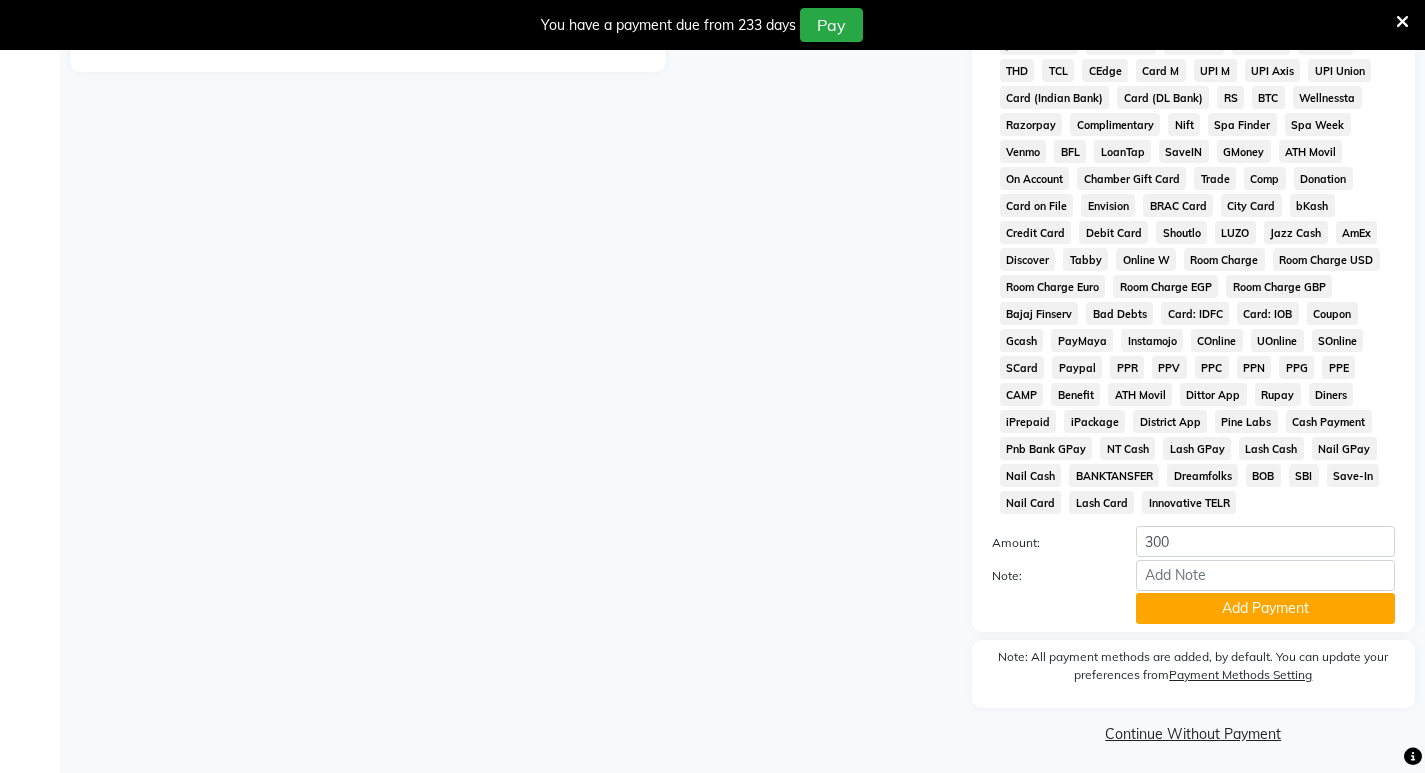scroll, scrollTop: 755, scrollLeft: 0, axis: vertical 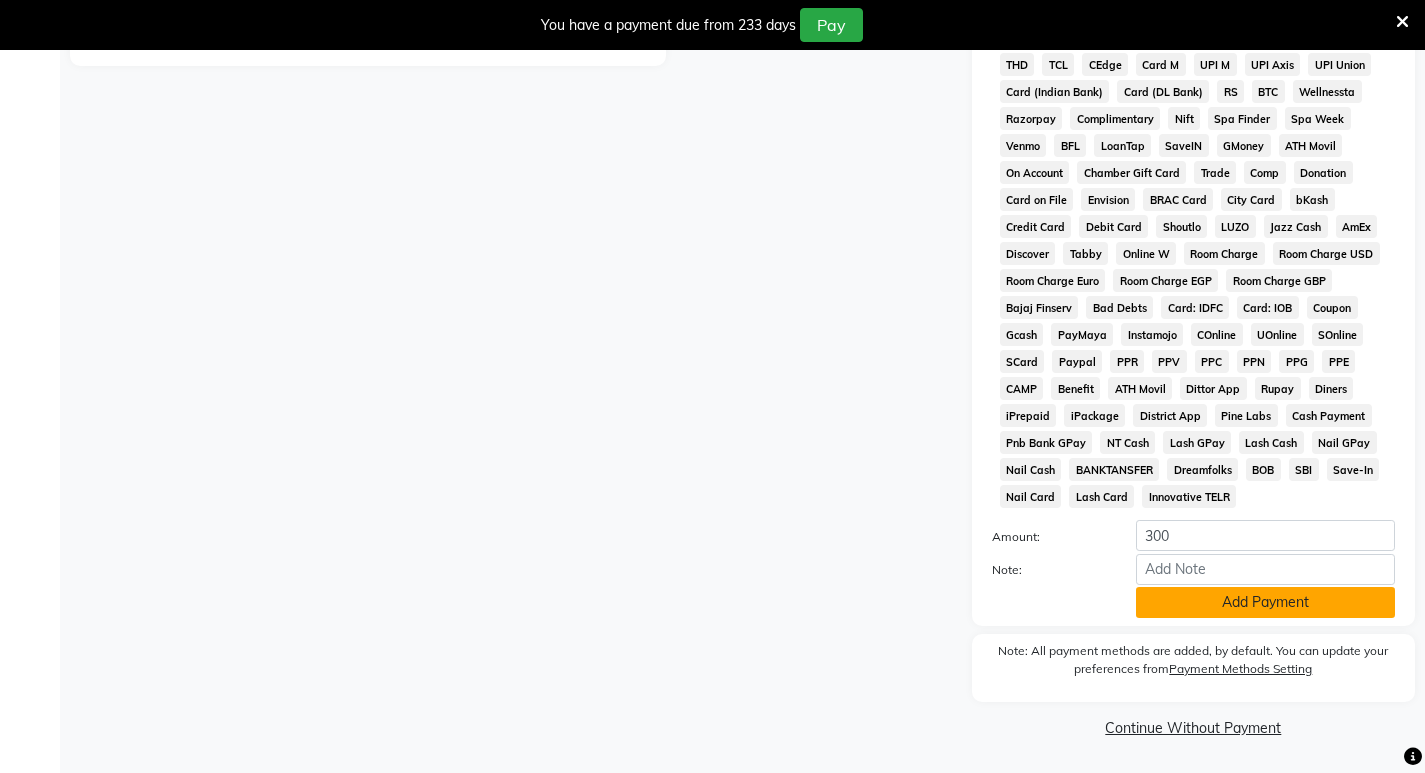 click on "Add Payment" 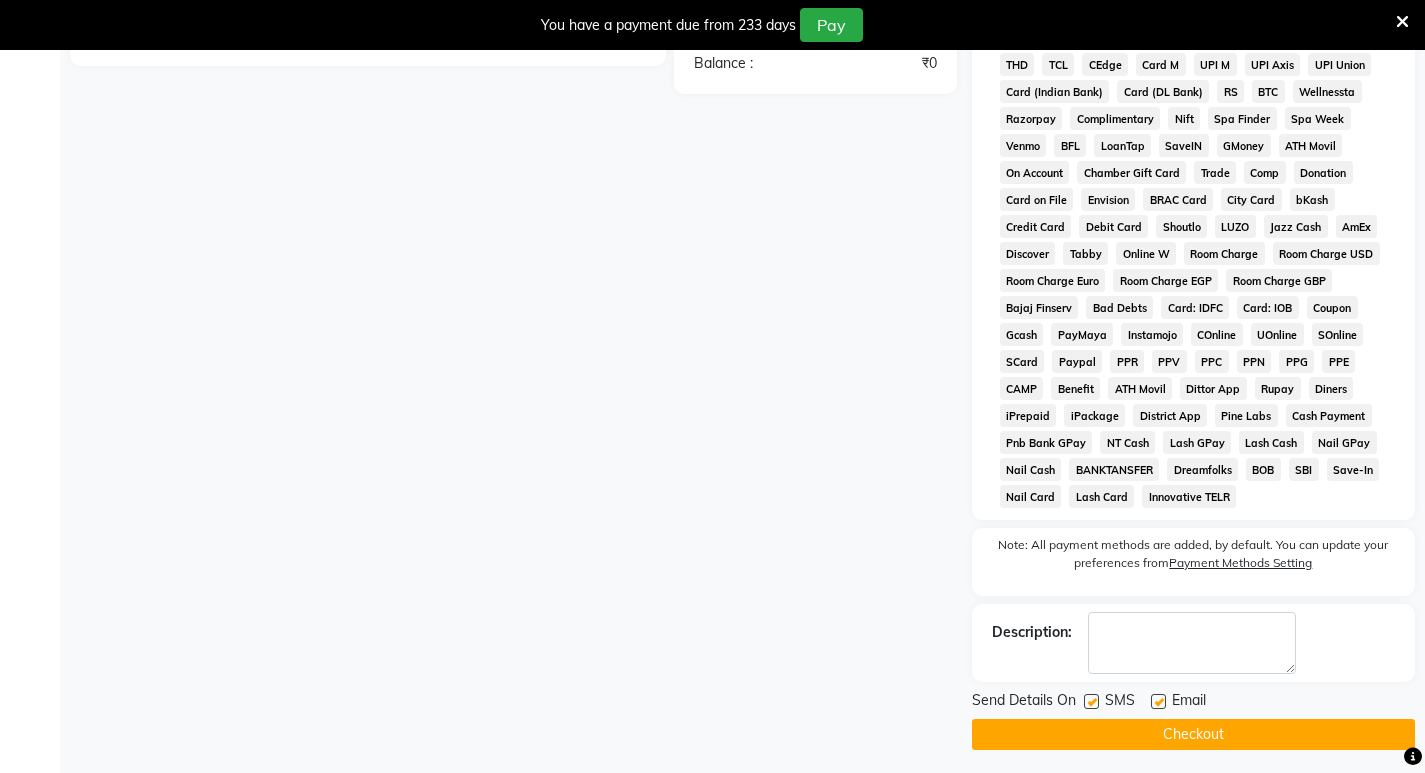 click on "Checkout" 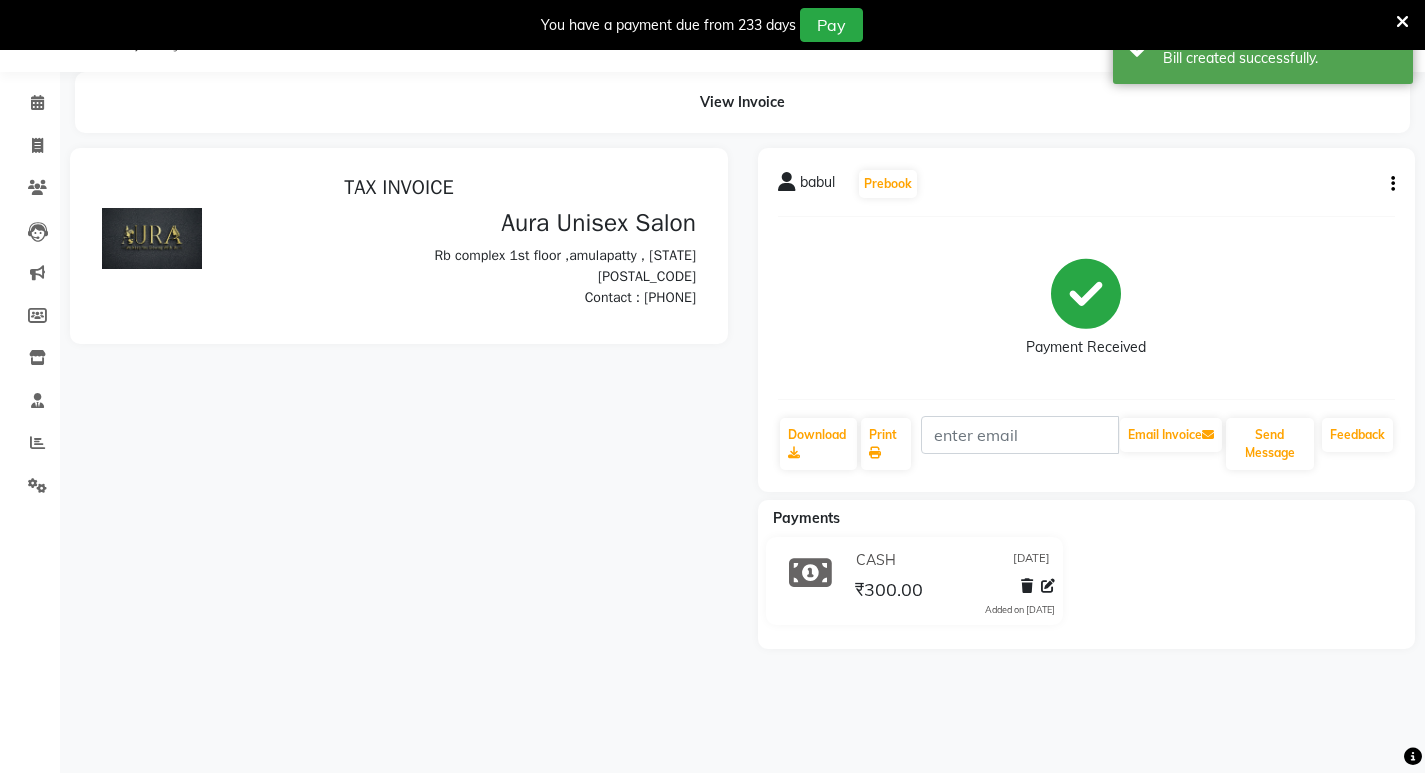 scroll, scrollTop: 0, scrollLeft: 0, axis: both 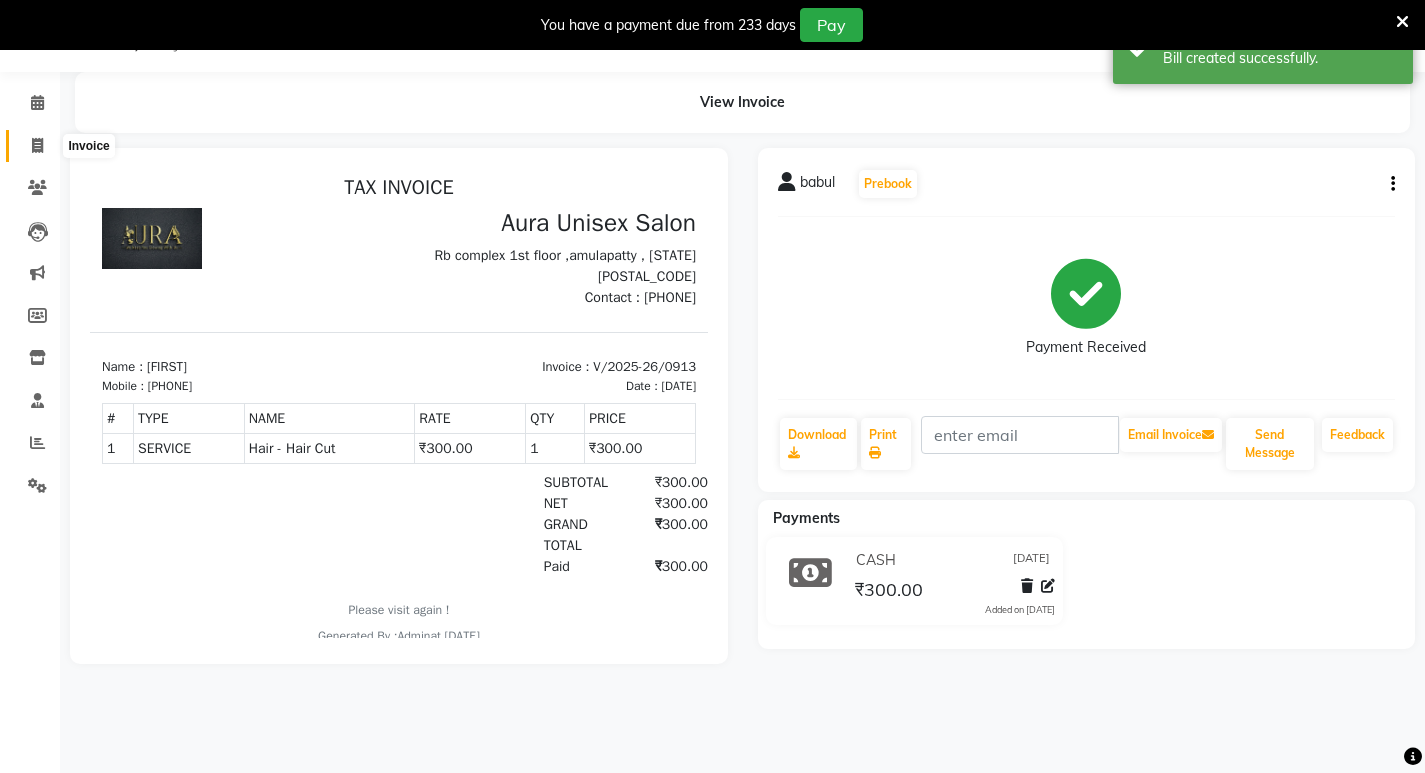 click 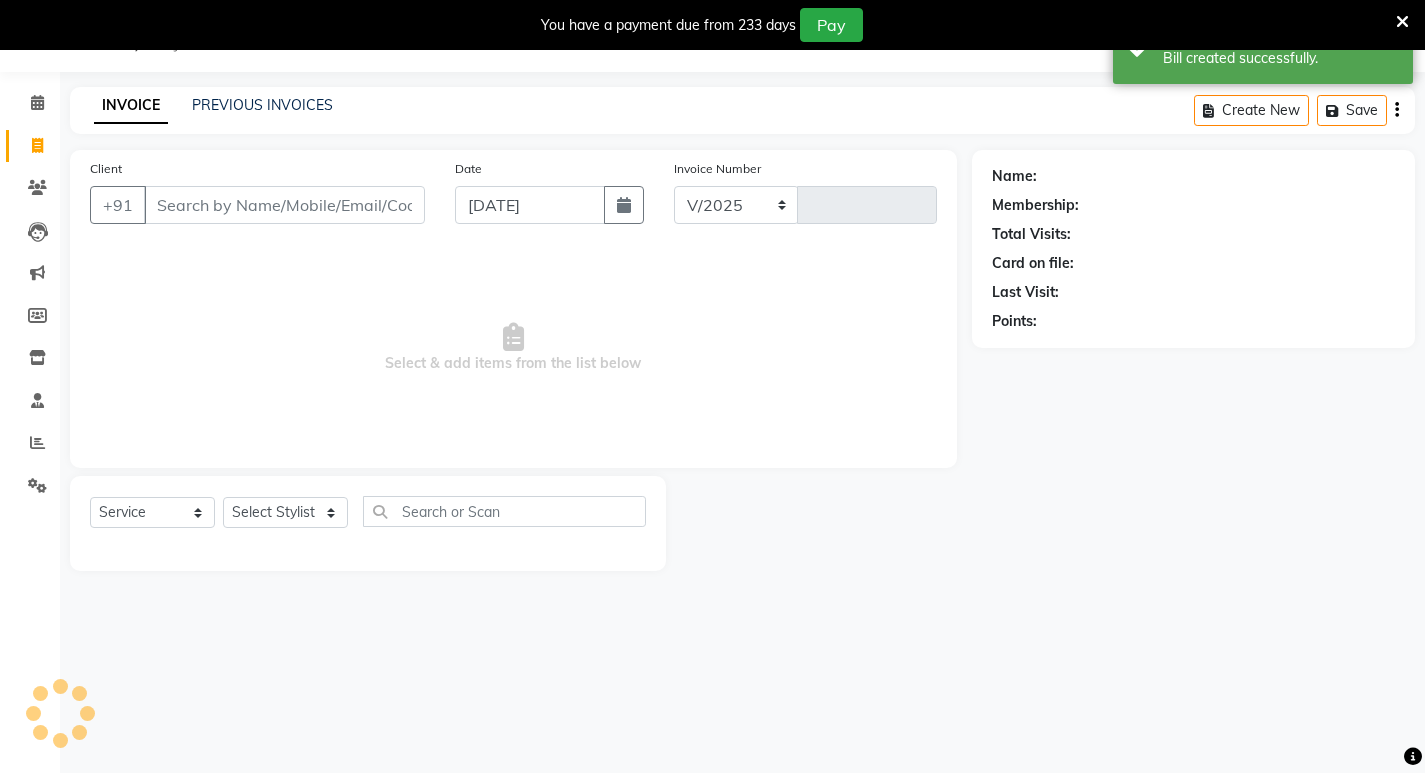 select on "837" 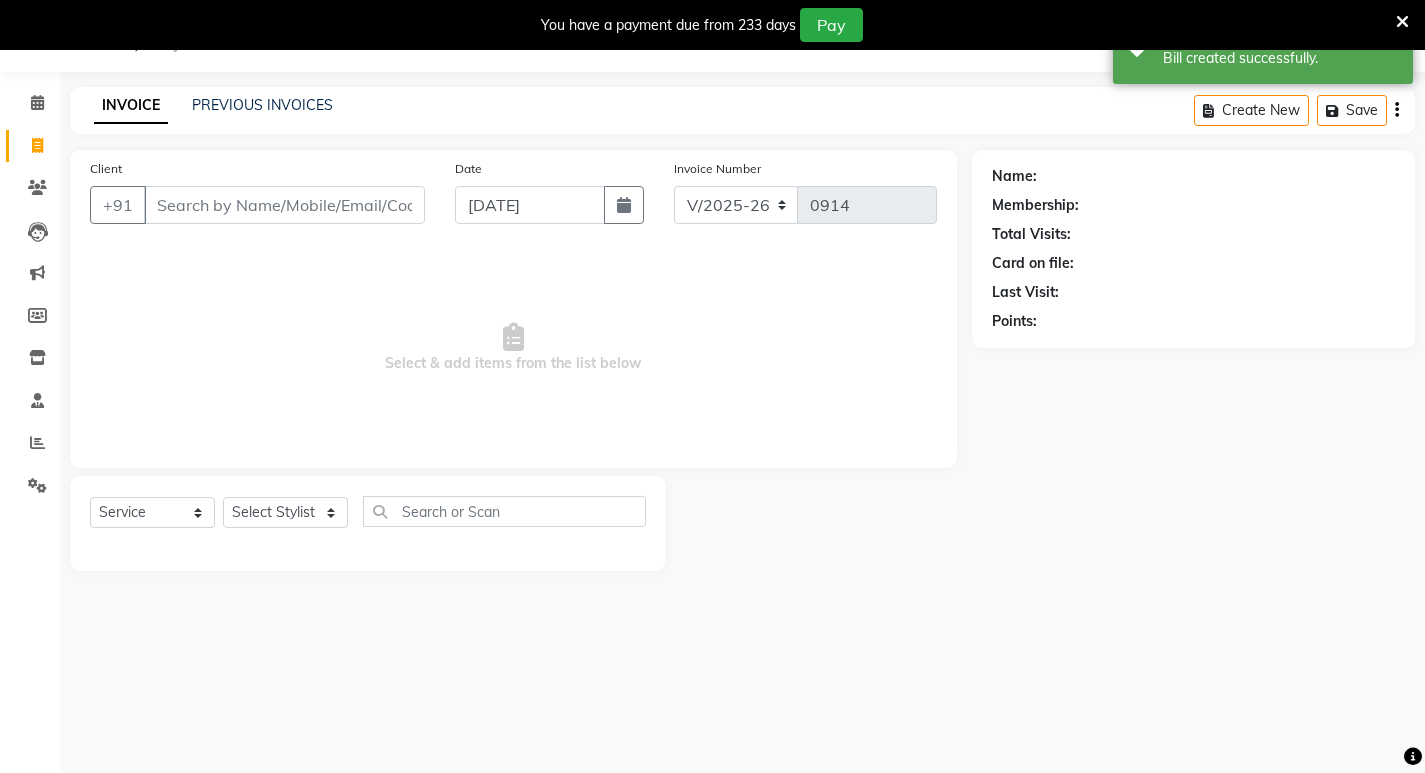 click on "Client" at bounding box center [284, 205] 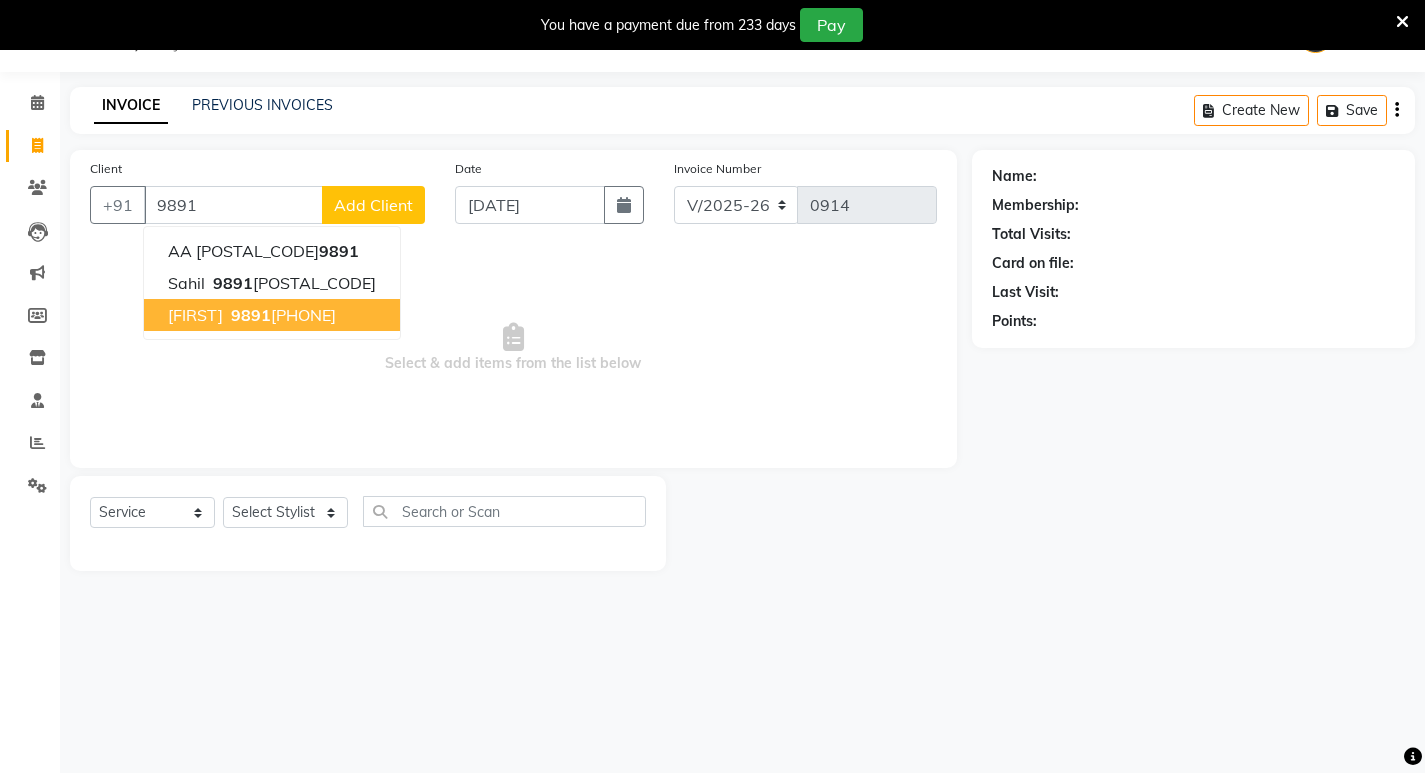 click on "[FIRST] [PHONE]" at bounding box center (272, 315) 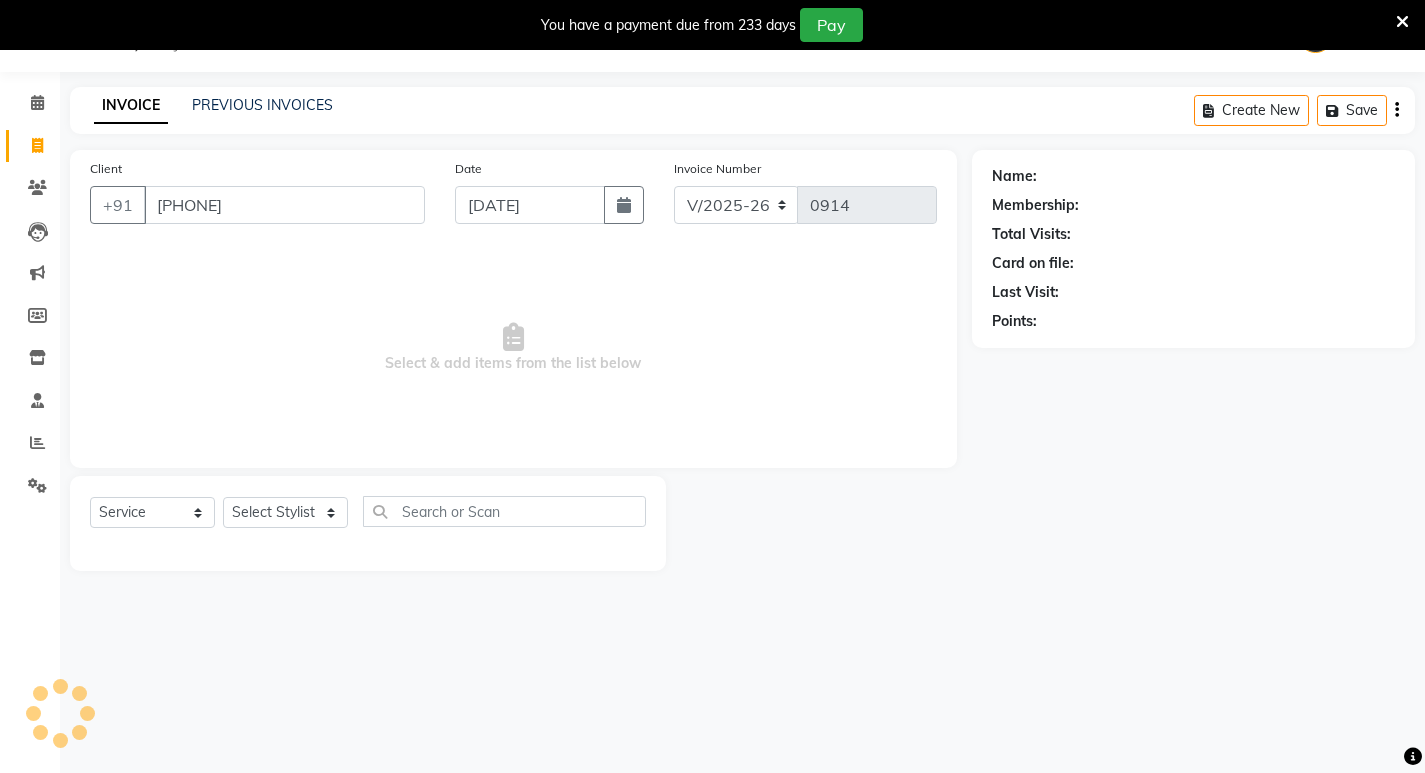 type on "[PHONE]" 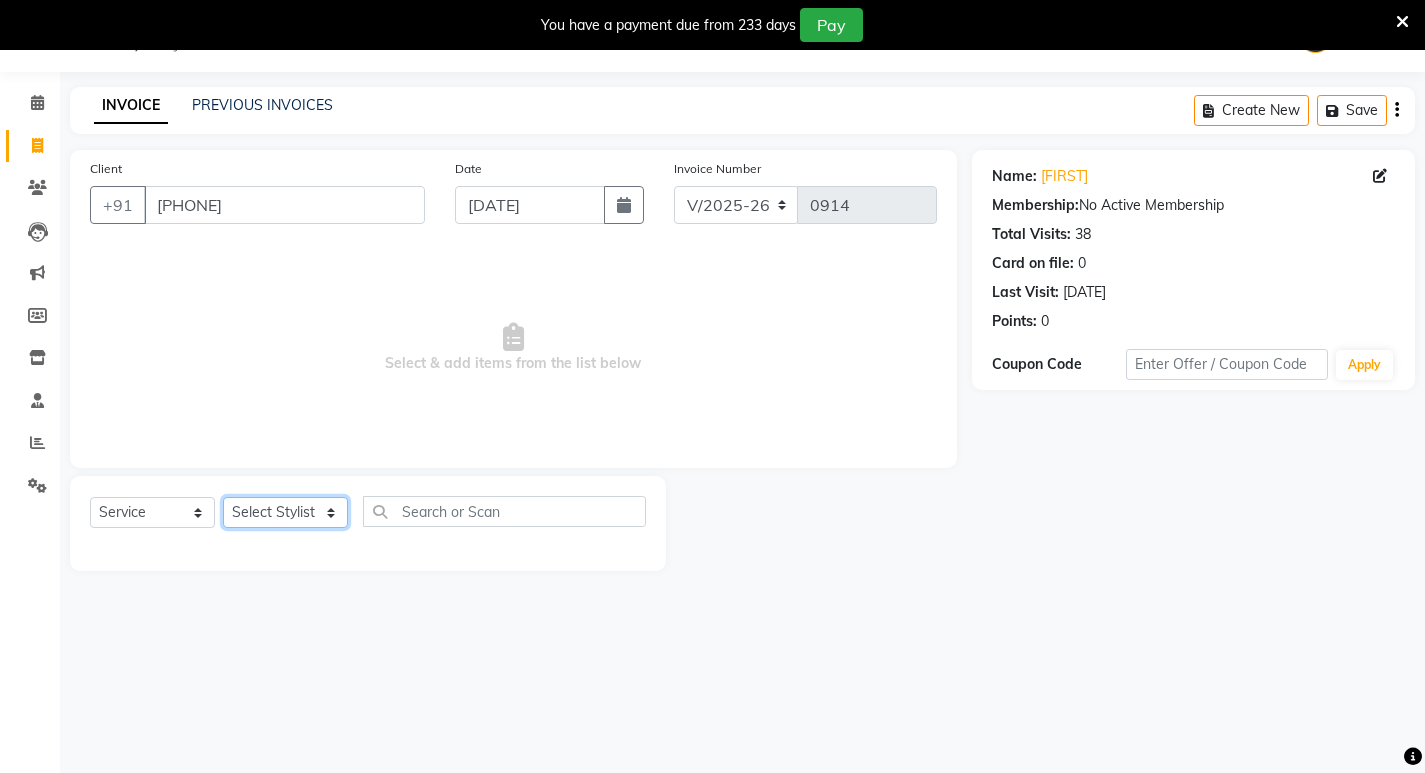 click on "Select Stylist [INITIAL] [FIRST] [FIRST] [FIRST]" 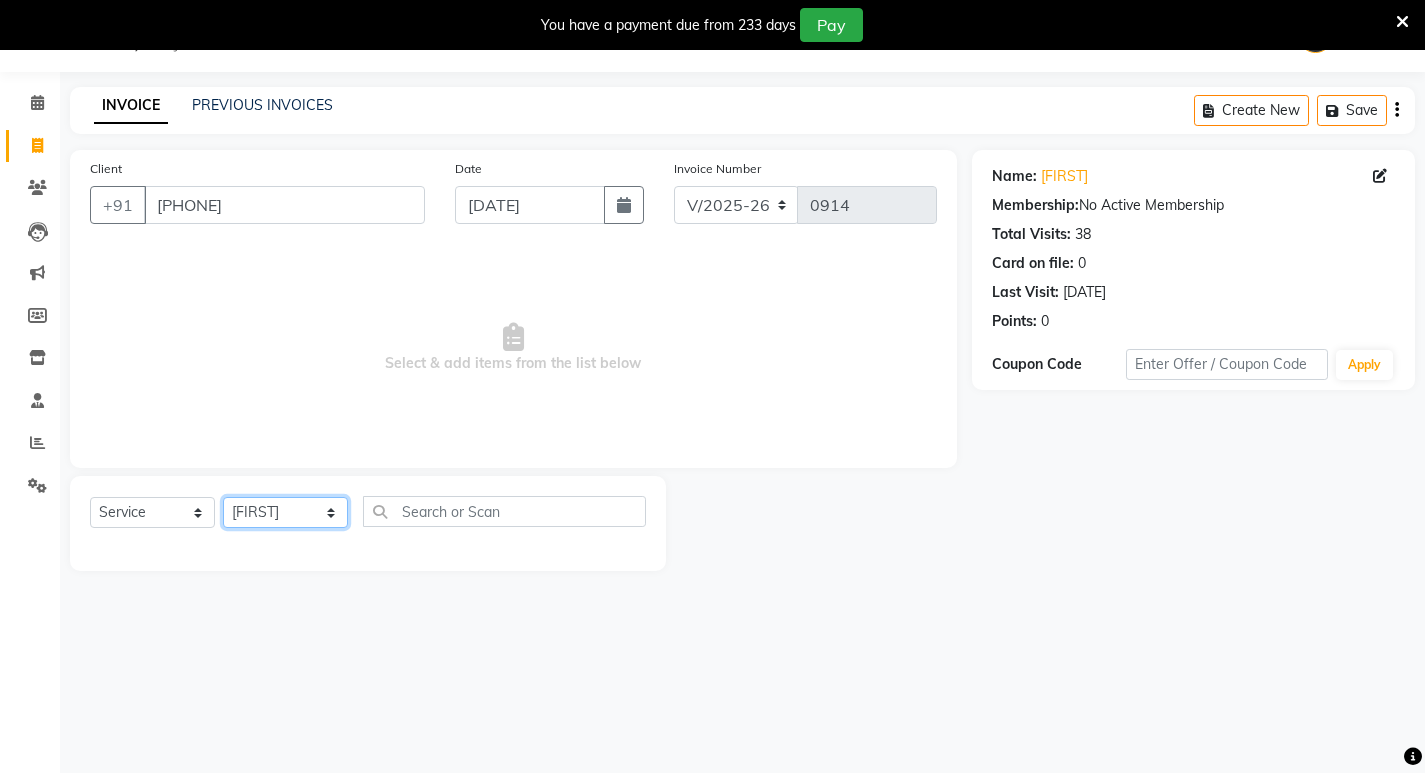 click on "Select Stylist [INITIAL] [FIRST] [FIRST] [FIRST]" 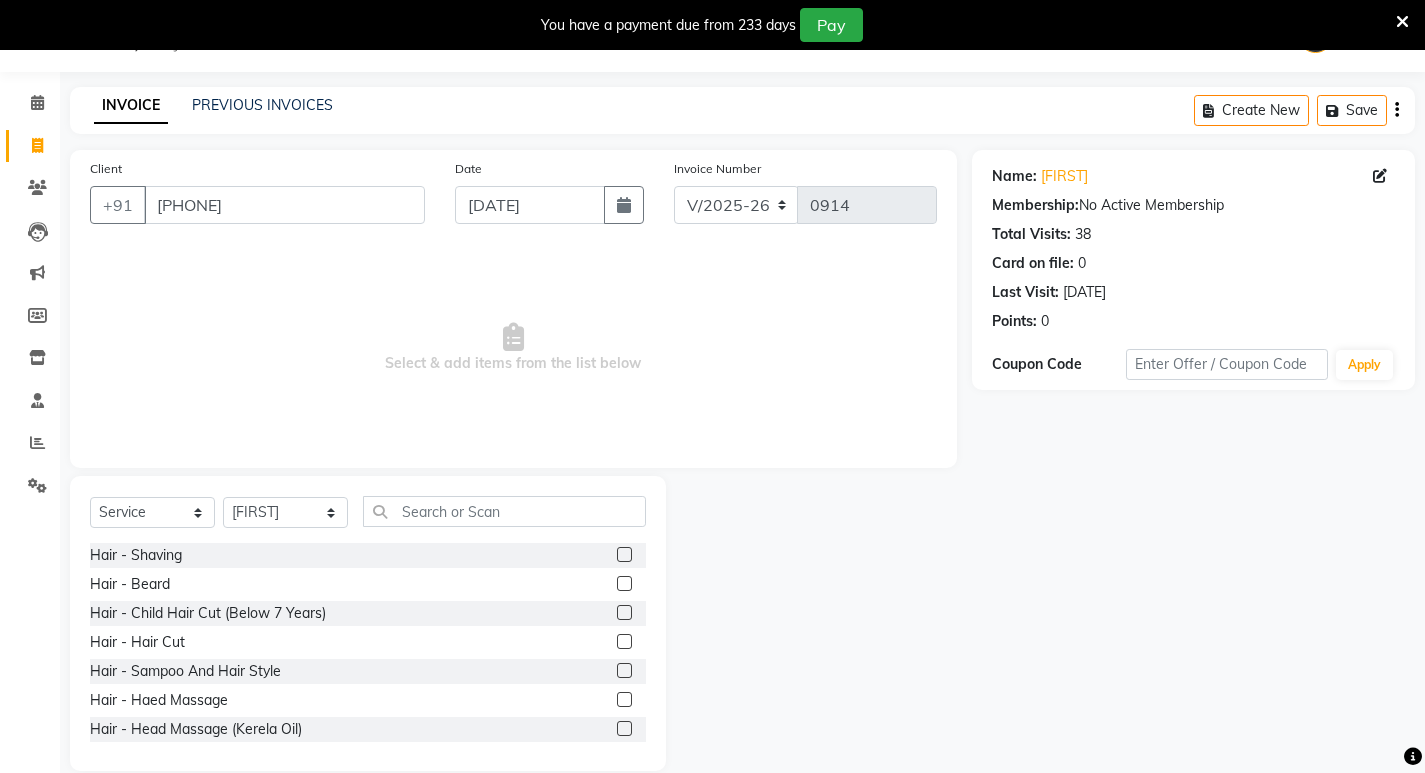 click 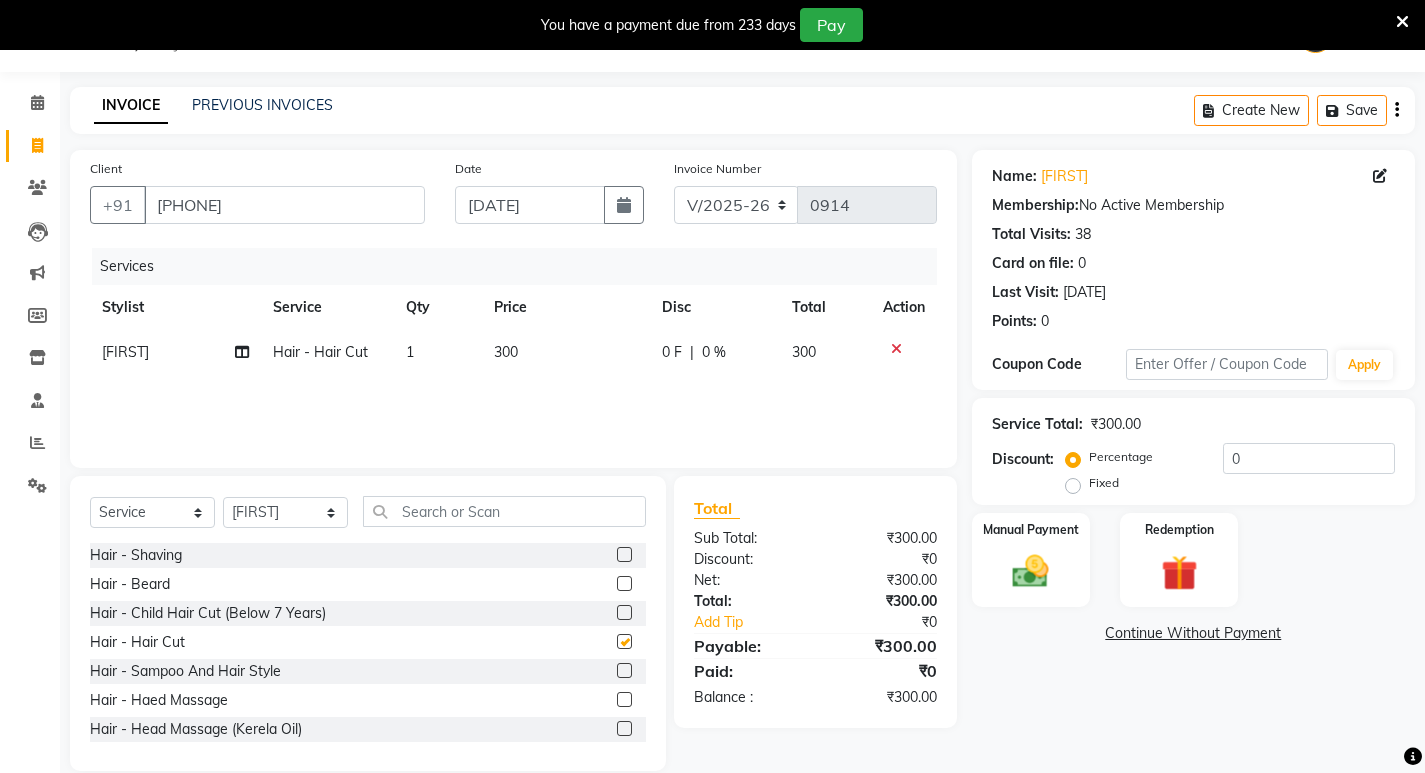 checkbox on "false" 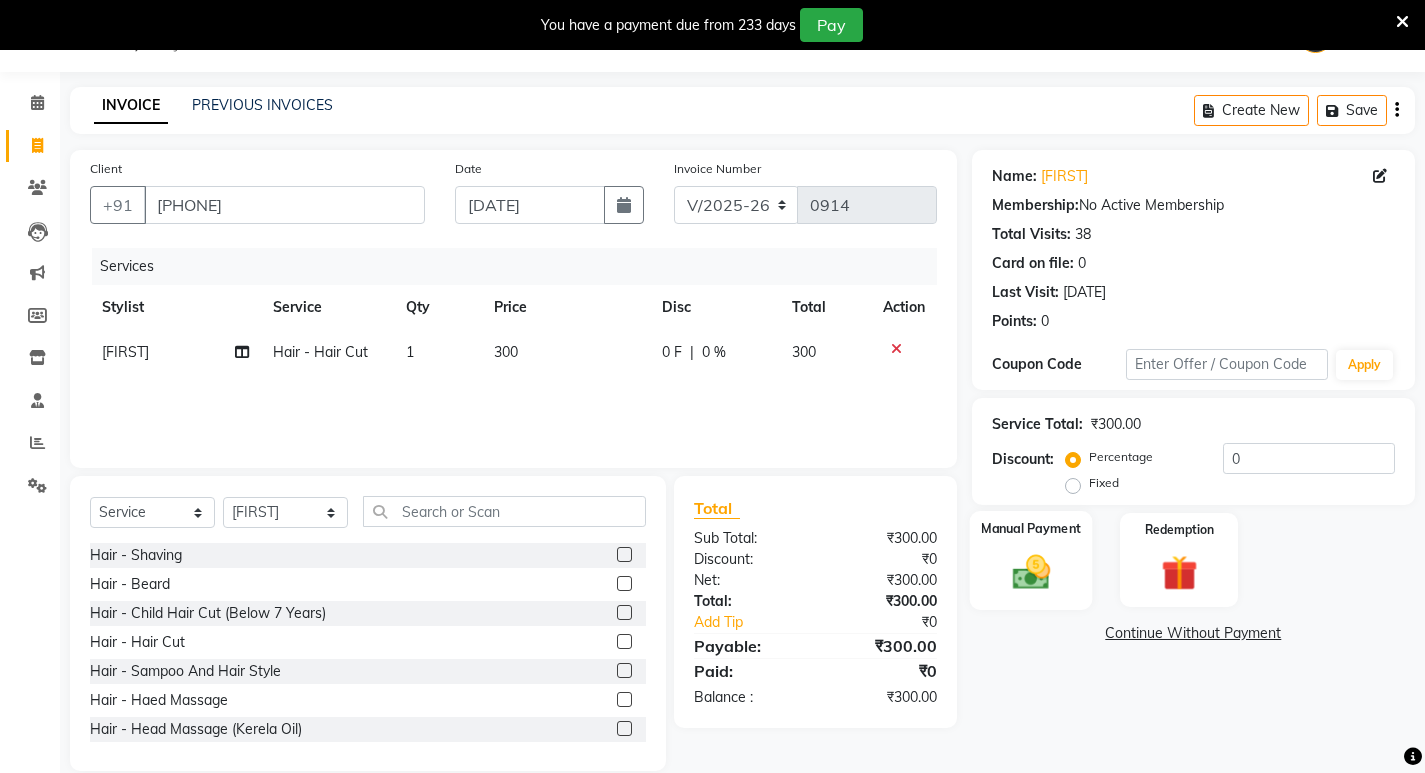 click 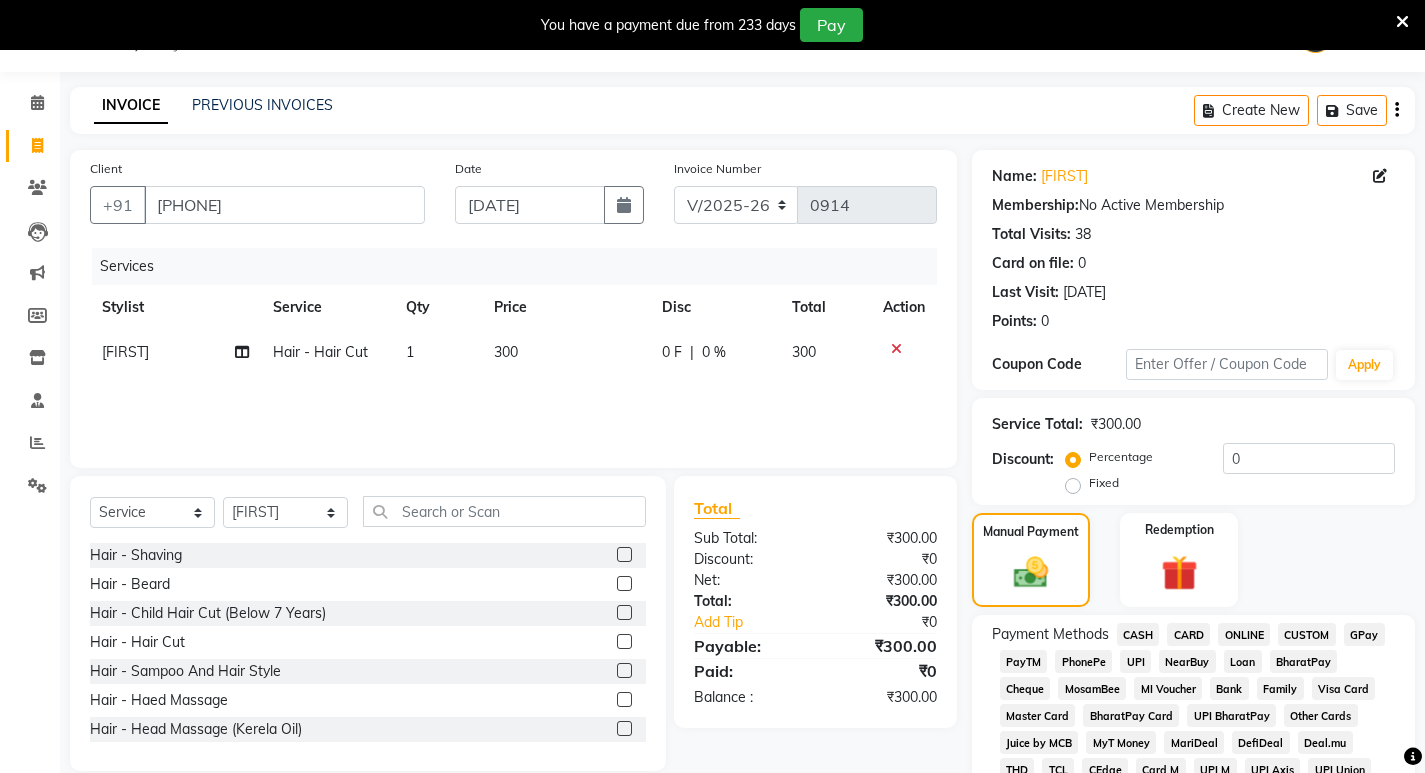 click on "CASH" 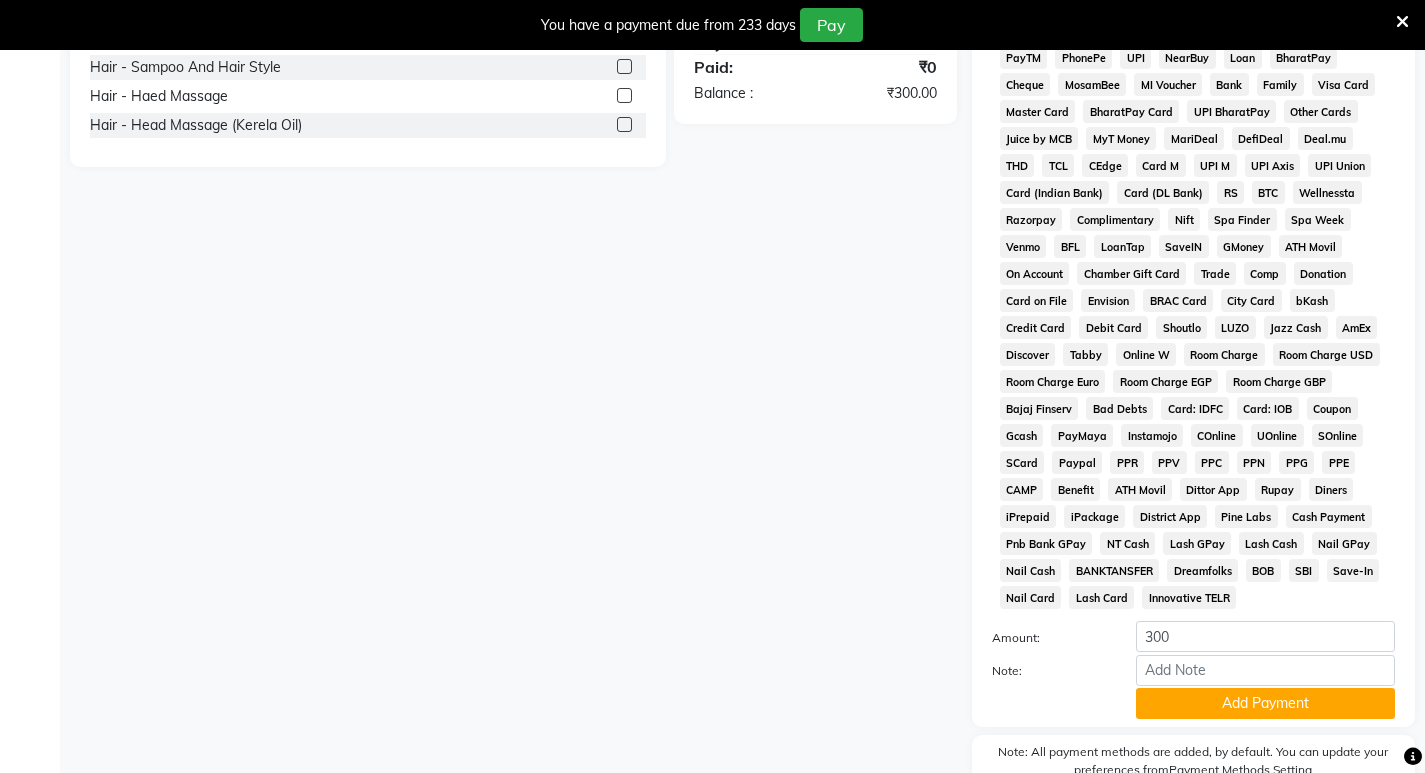 scroll, scrollTop: 755, scrollLeft: 0, axis: vertical 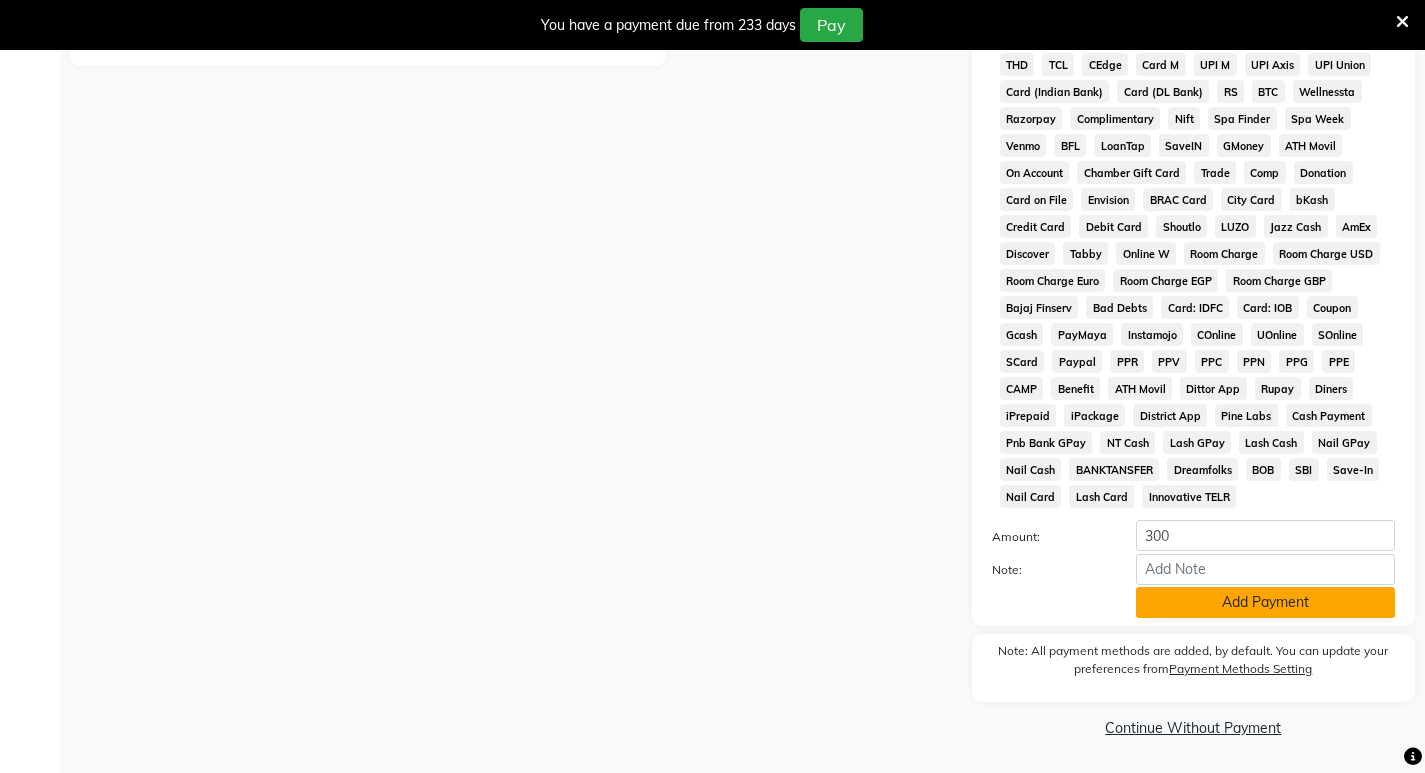 click on "Add Payment" 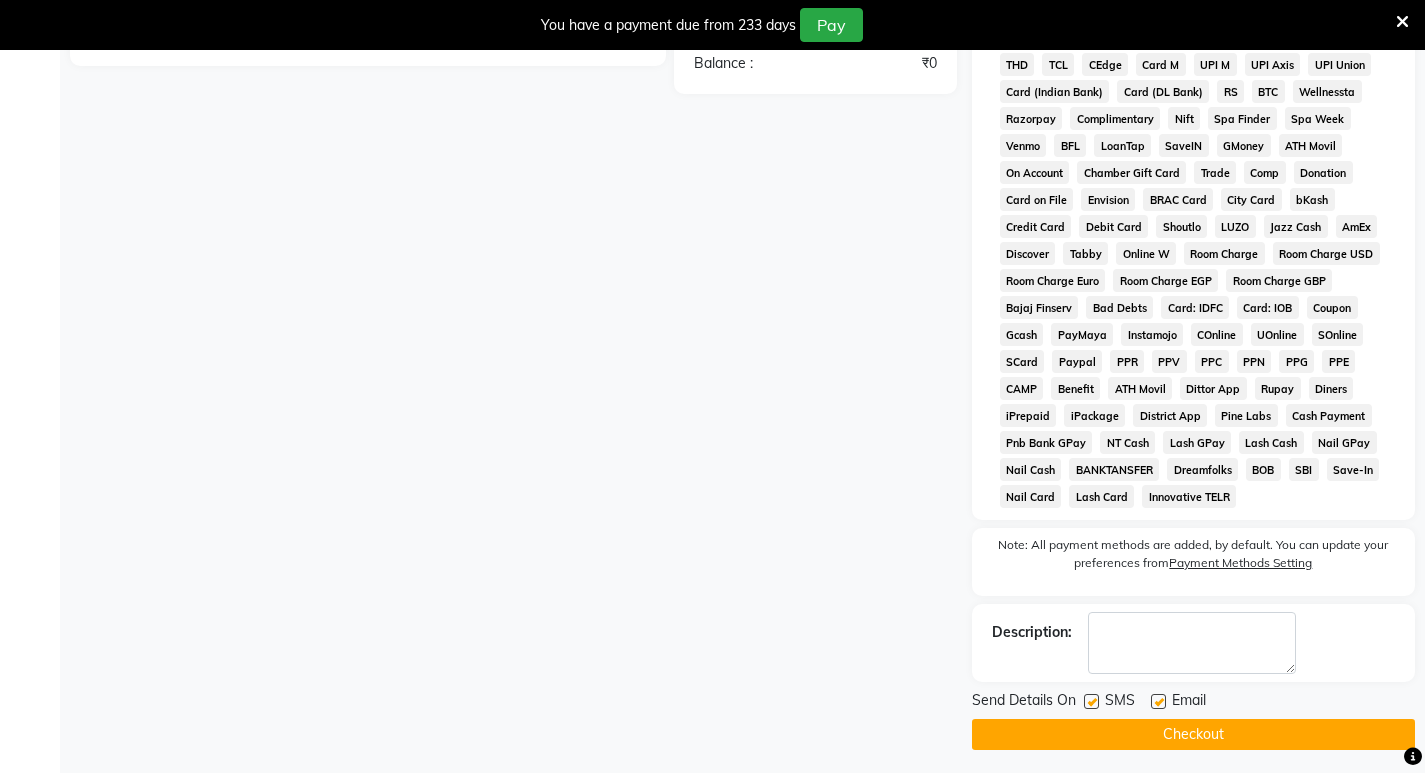 click on "Checkout" 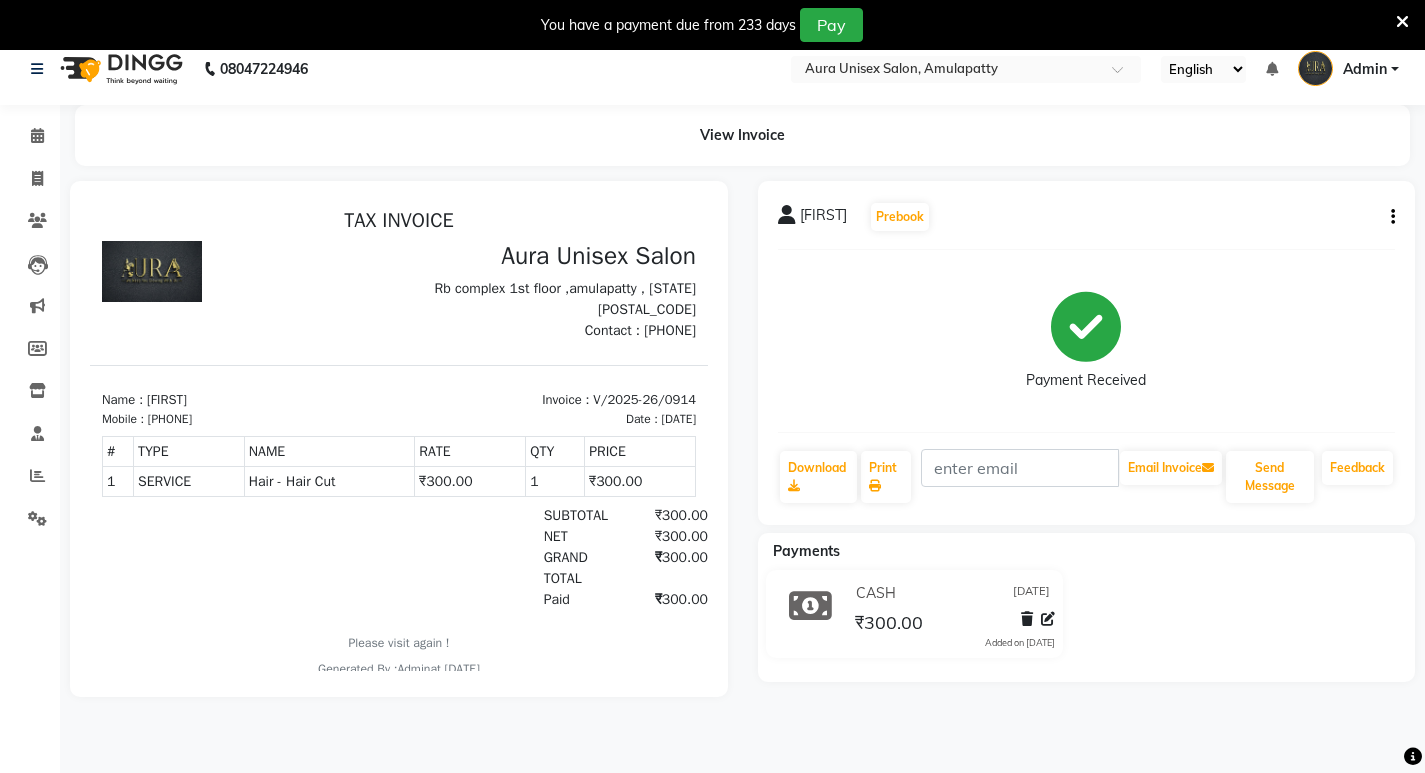 scroll, scrollTop: 0, scrollLeft: 0, axis: both 